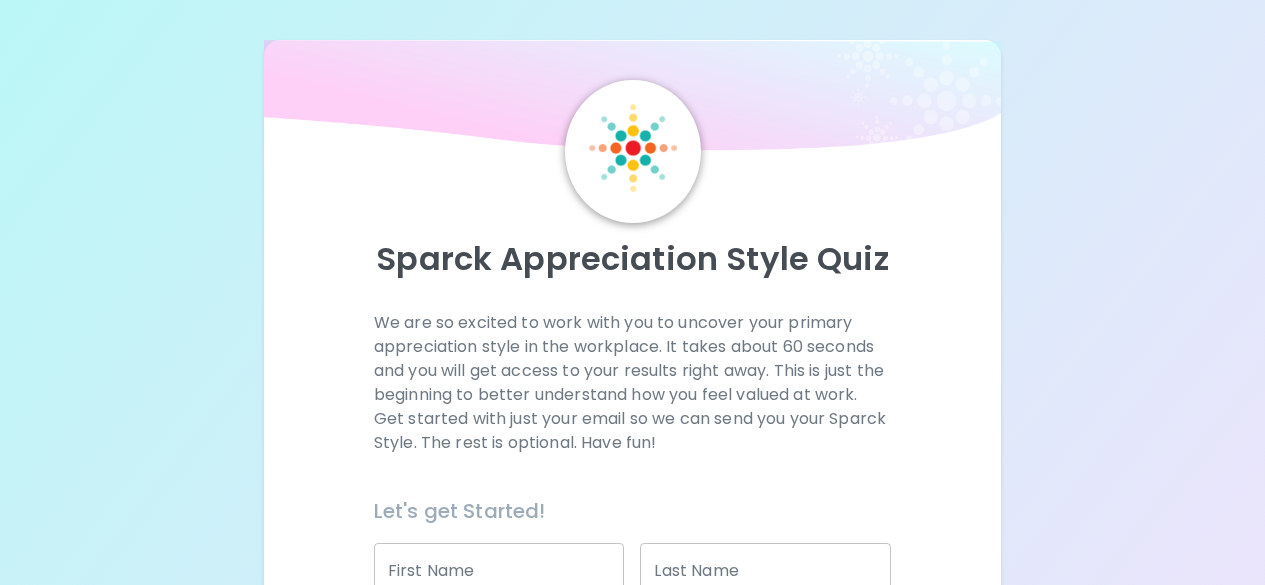 scroll, scrollTop: 0, scrollLeft: 0, axis: both 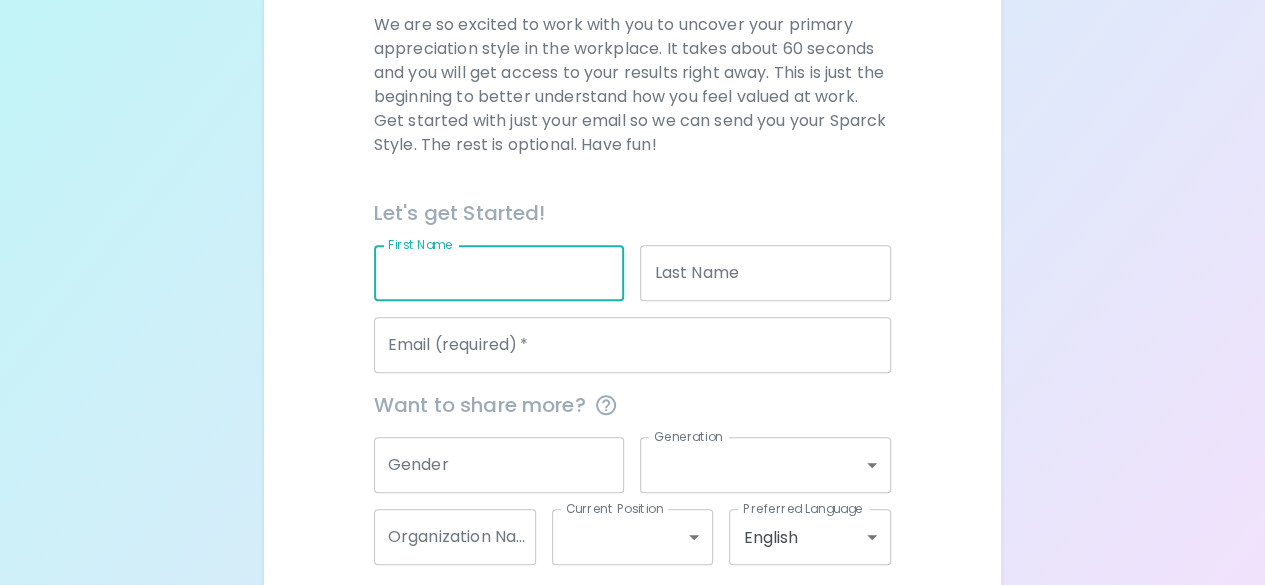 click on "First Name" at bounding box center [499, 273] 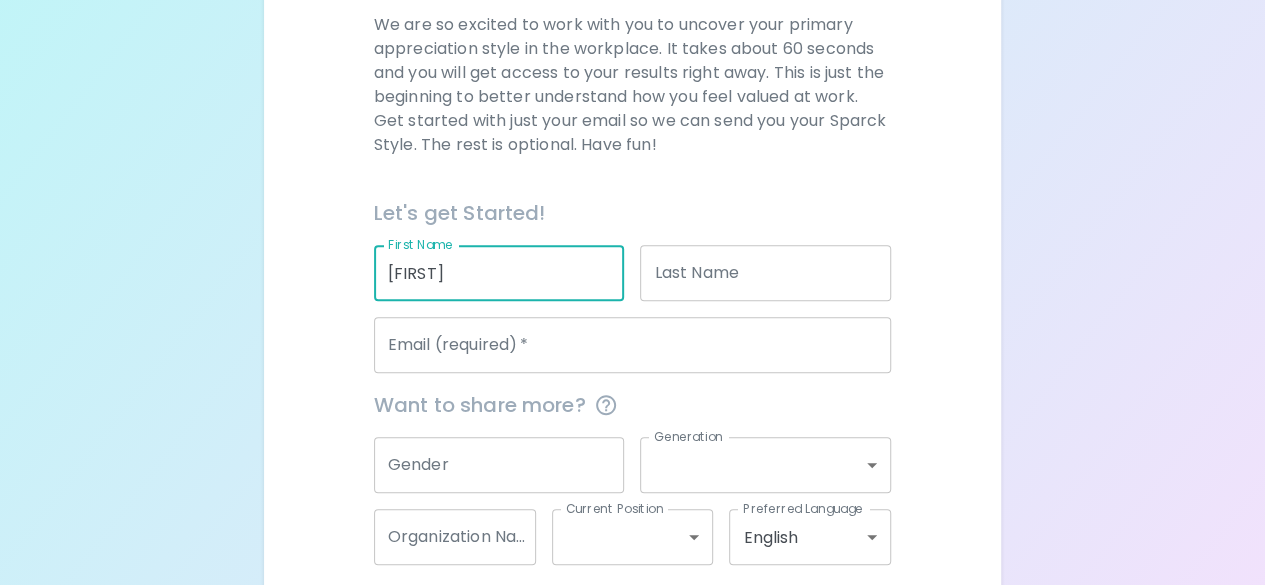 type on "[LAST]" 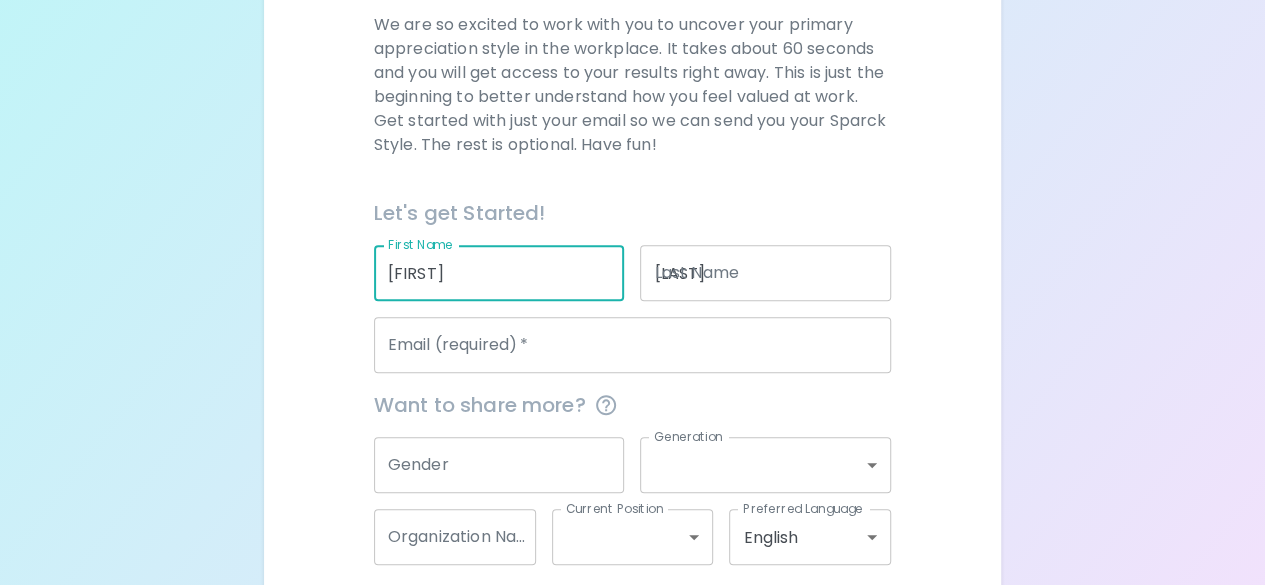 type on "[EMAIL]" 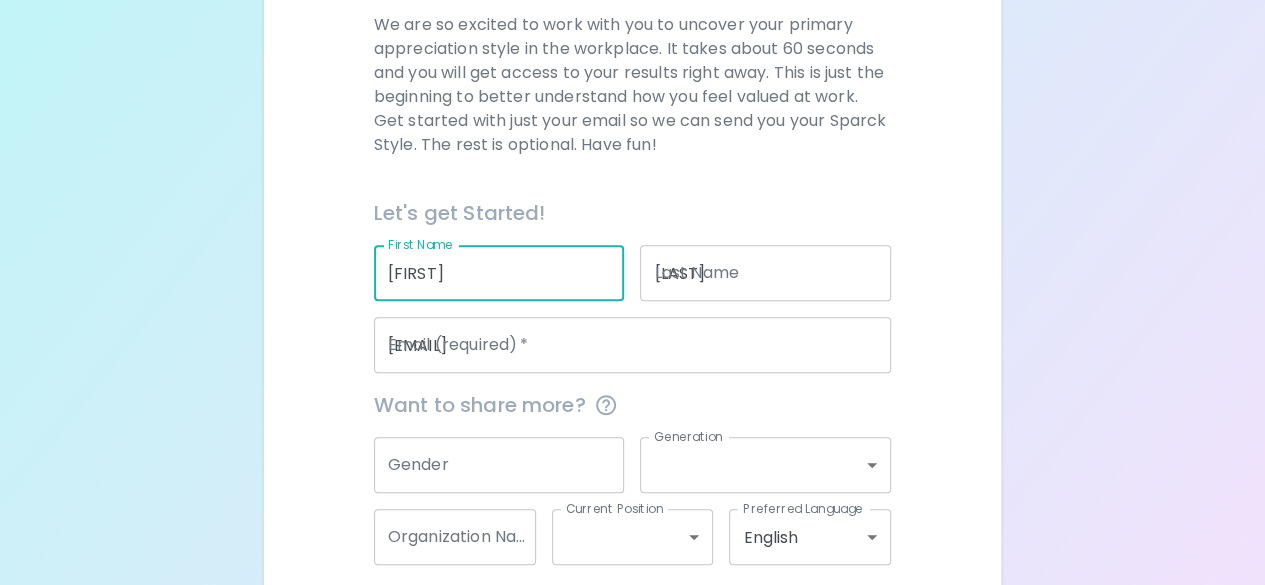 type on "DCS child services" 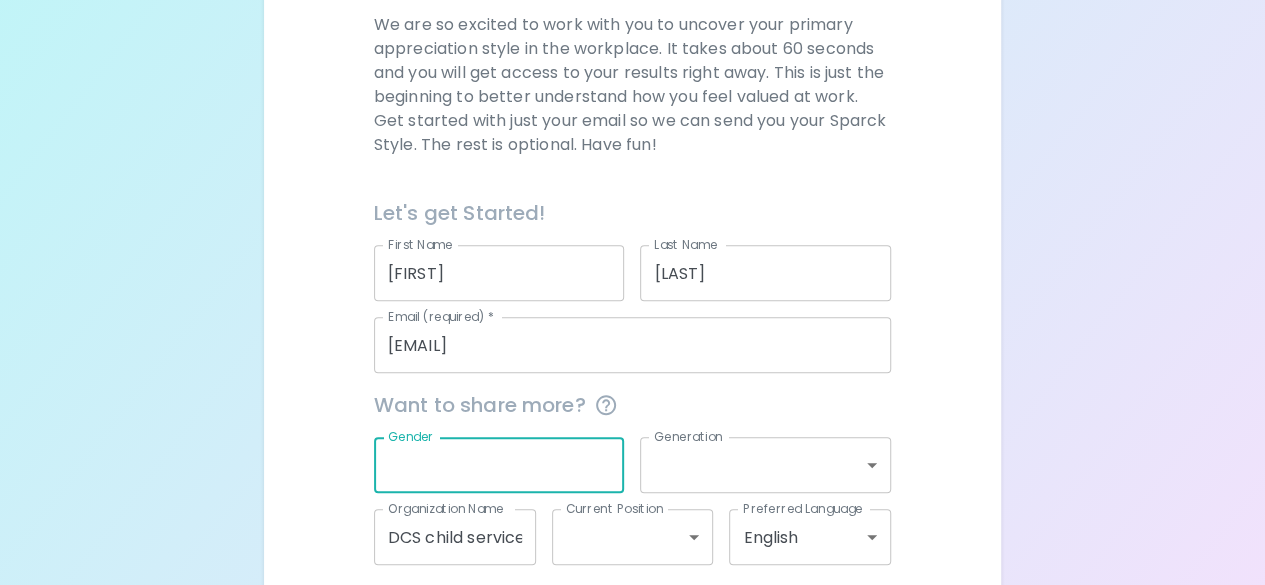 click on "Gender" at bounding box center (499, 465) 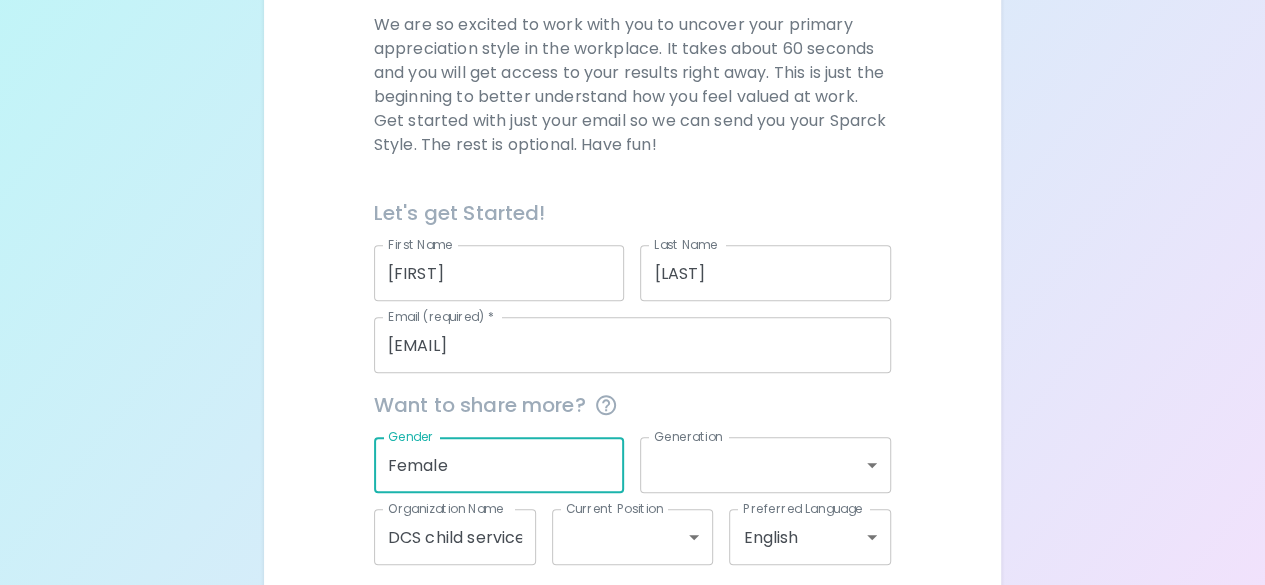 type on "Female" 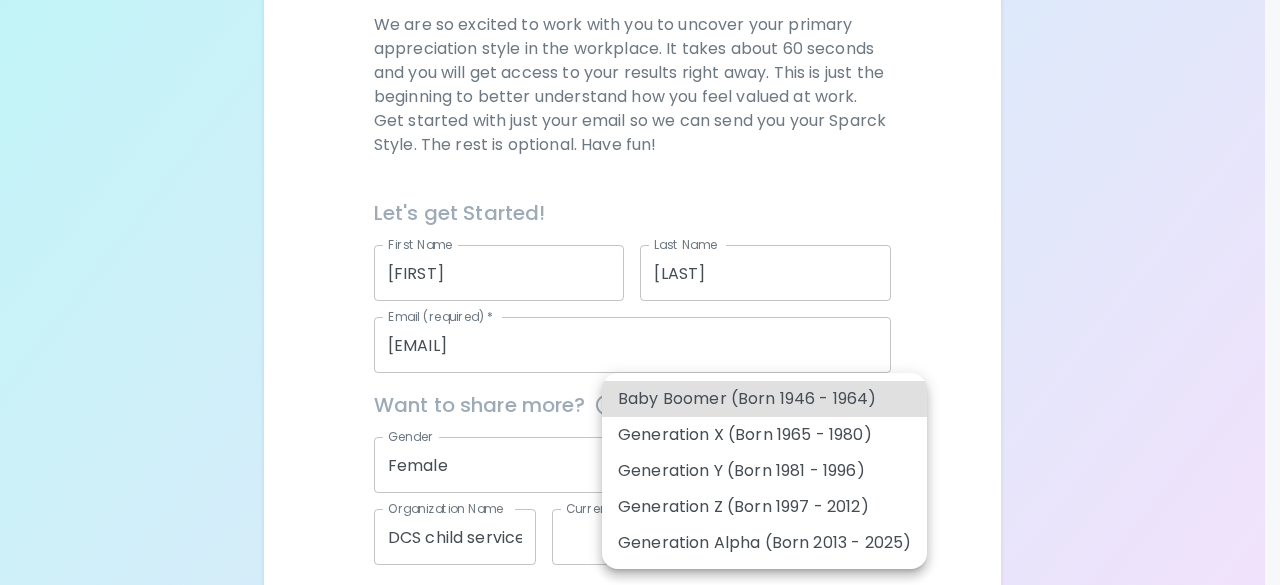 click on "First Name [FIRST] First Name Last Name [LAST] Last Name Email (required)   * [EMAIL] Email (required)   * Want to share more? Gender Female Gender Generation ​ Generation Organization Name DCS child services Organization Name Current Position ​ Current Position Preferred Language English en Preferred Language Get Started   English Español العربية‏ Português Baby Boomer (Born 1946 - 1964) Generation X (Born 1965 - 1980) Generation Y (Born 1981 - 1996) Generation Z (Born 1997 - 2012) Generation Alpha (Born 2013 - 2025)" at bounding box center [640, 190] 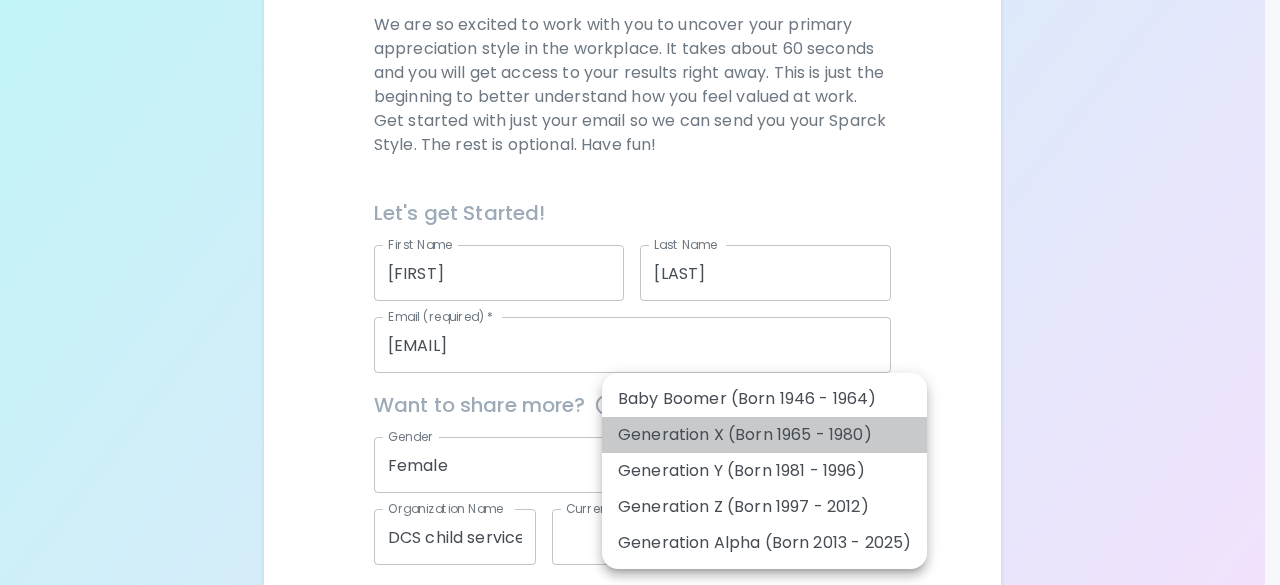 click on "Generation X (Born 1965 - 1980)" at bounding box center (764, 435) 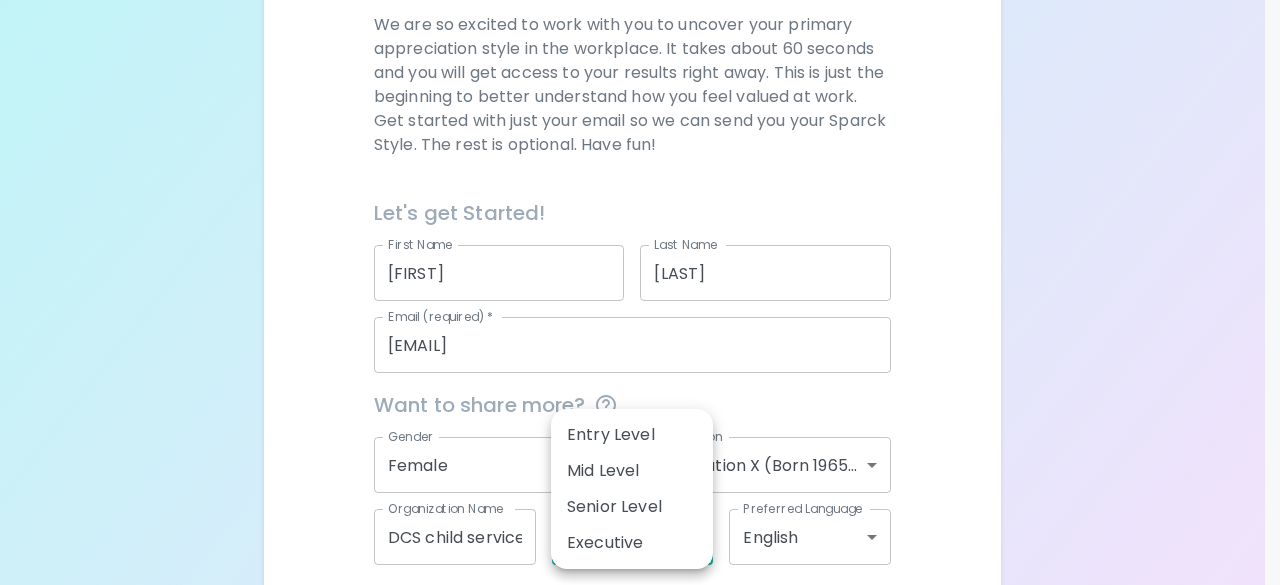 click on "First Name [FIRST] First Name Last Name [LAST] Last Name Email (required)   * [EMAIL] Email (required)   * Want to share more? Gender Female Gender Generation Generation X (Born 1965 - 1980) generation_x Generation Organization Name DCS child services Organization Name Current Position ​ Current Position Preferred Language English en Preferred Language Get Started   English Español العربية‏ Português Entry Level Mid Level Senior Level Executive" at bounding box center (640, 190) 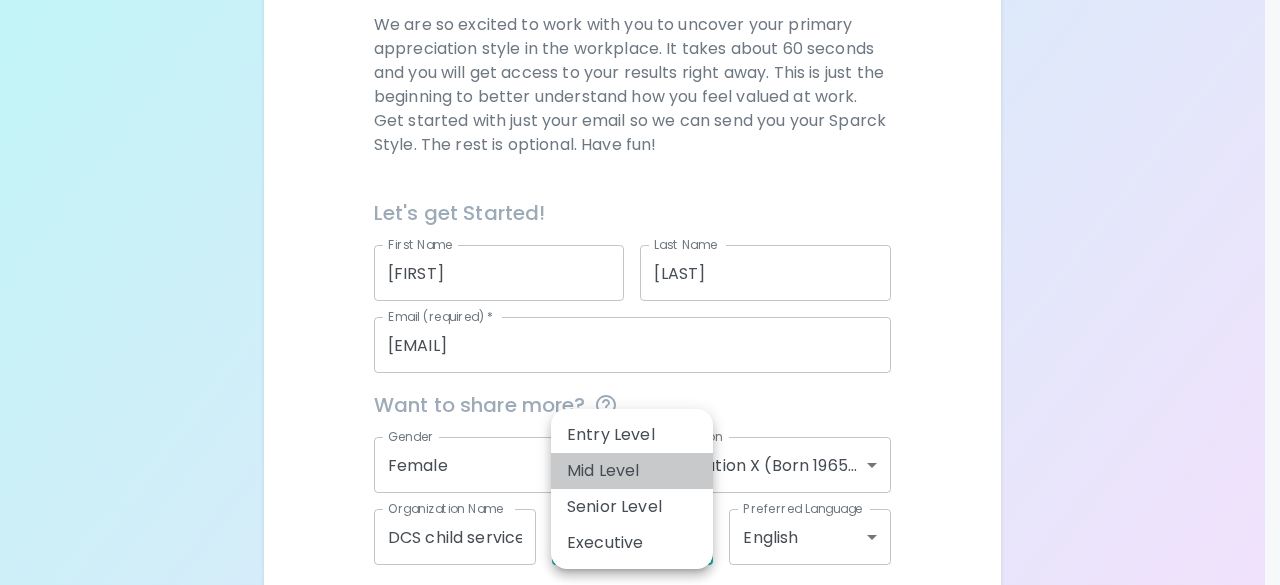click on "Mid Level" at bounding box center (632, 471) 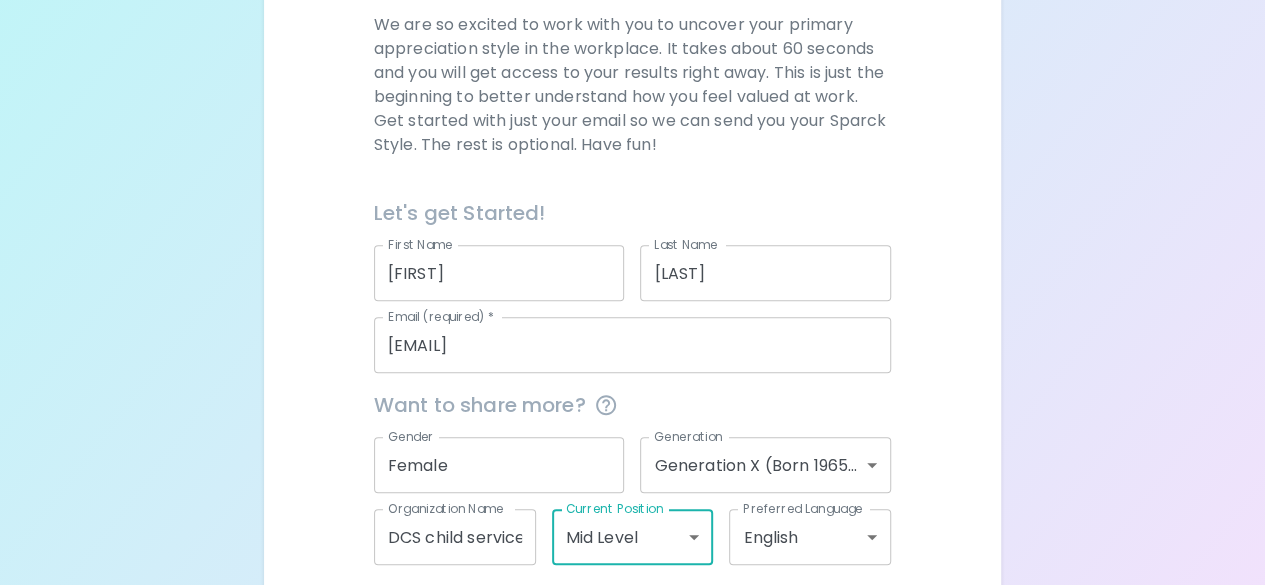 scroll, scrollTop: 391, scrollLeft: 0, axis: vertical 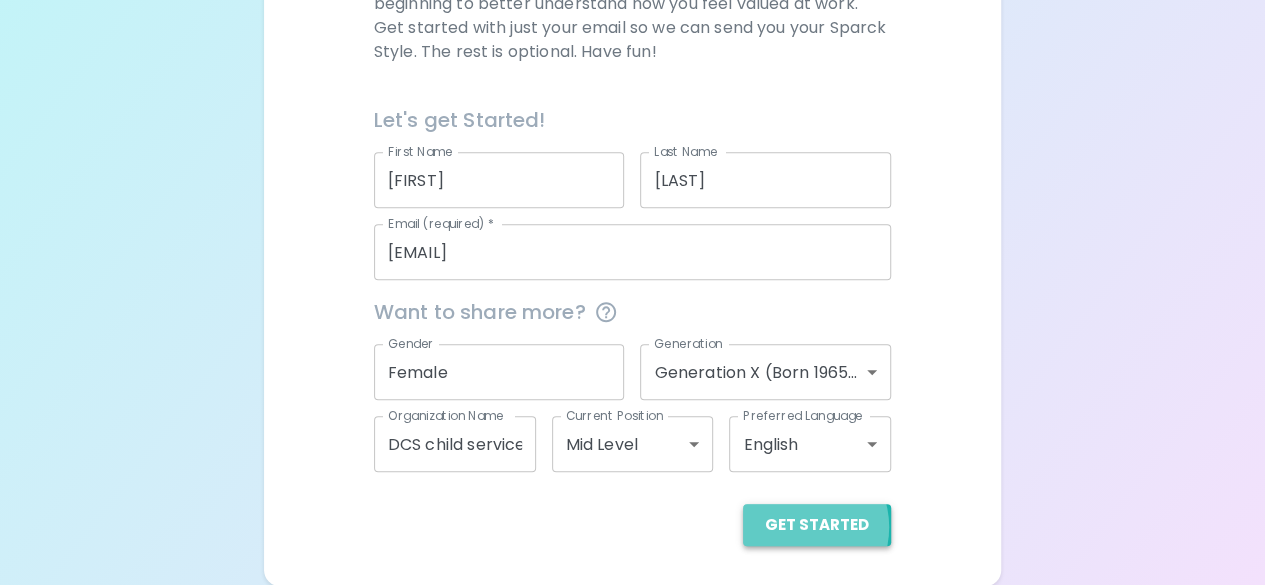 click on "Get Started" at bounding box center [817, 525] 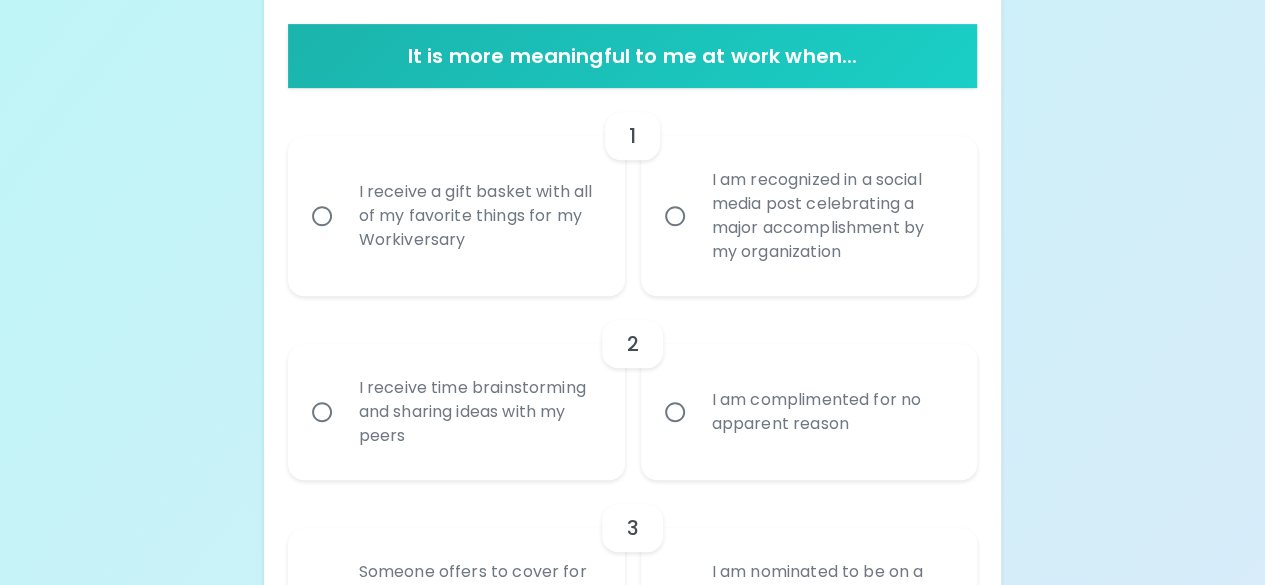 click on "I receive a gift basket with all of my favorite things for my Workiversary" at bounding box center (322, 216) 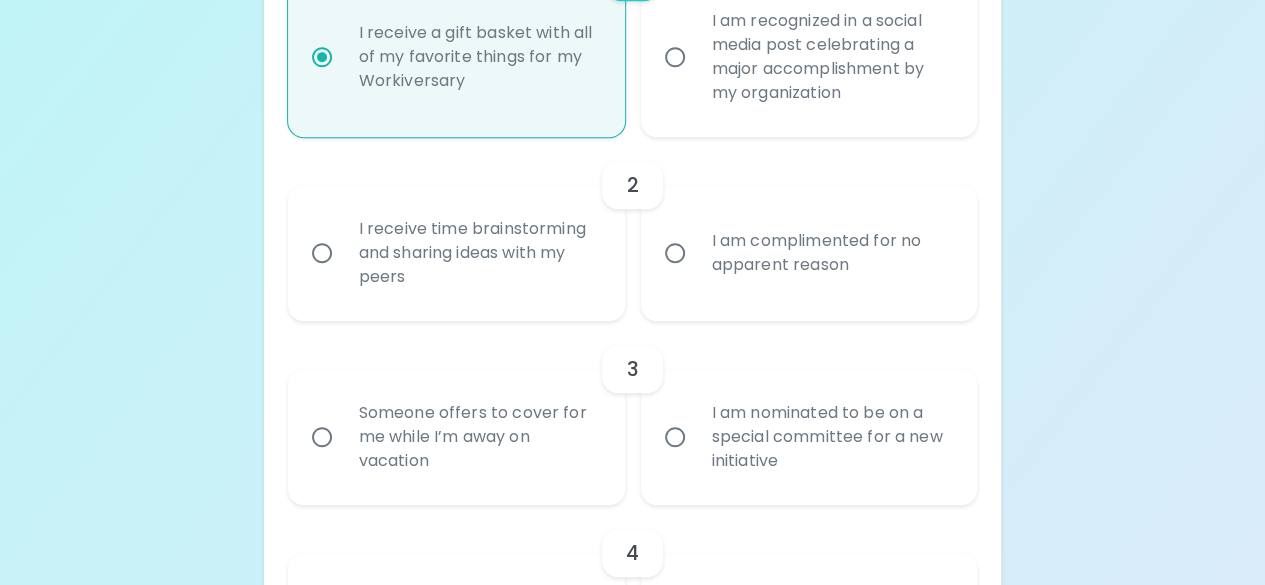 scroll, scrollTop: 551, scrollLeft: 0, axis: vertical 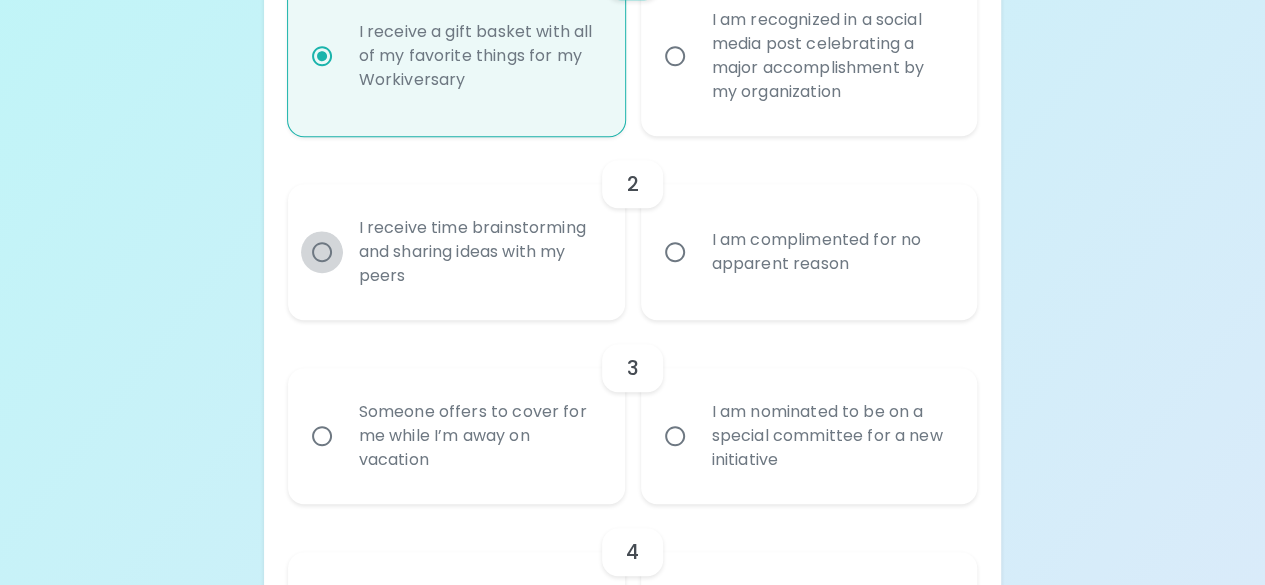 click on "I receive time brainstorming and sharing ideas with my peers" at bounding box center [322, 252] 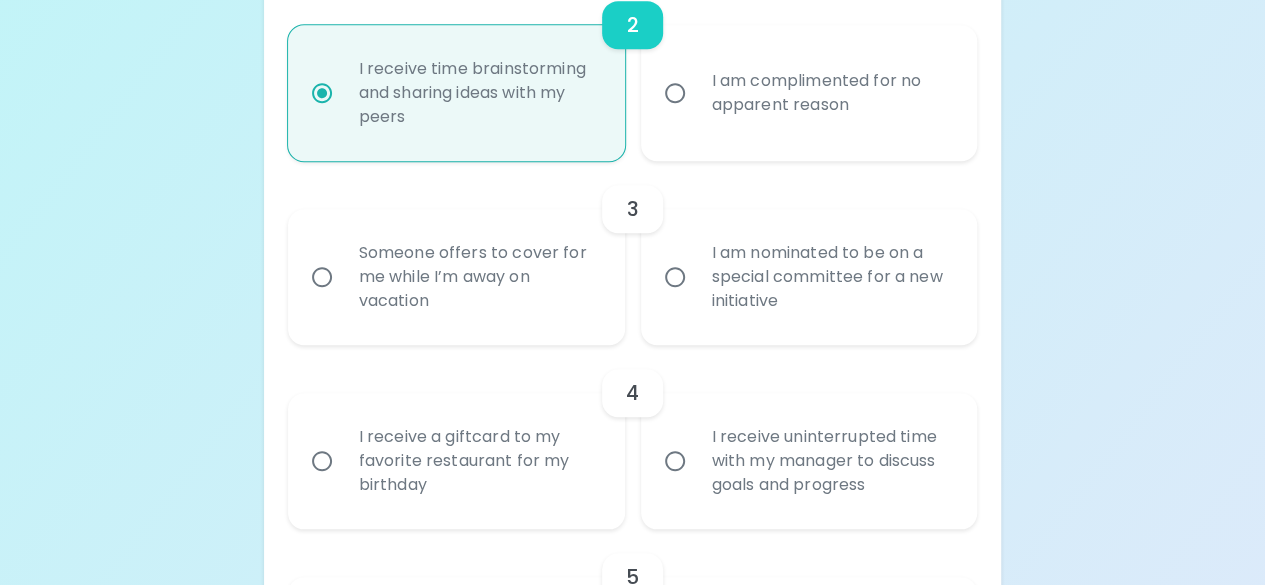 scroll, scrollTop: 711, scrollLeft: 0, axis: vertical 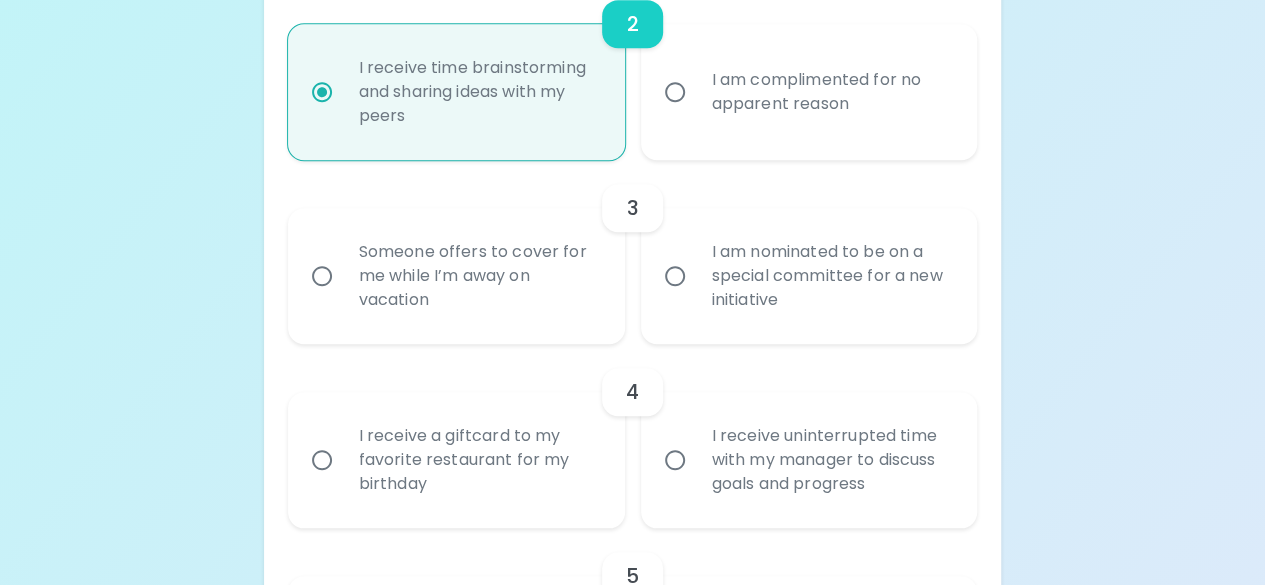 radio on "true" 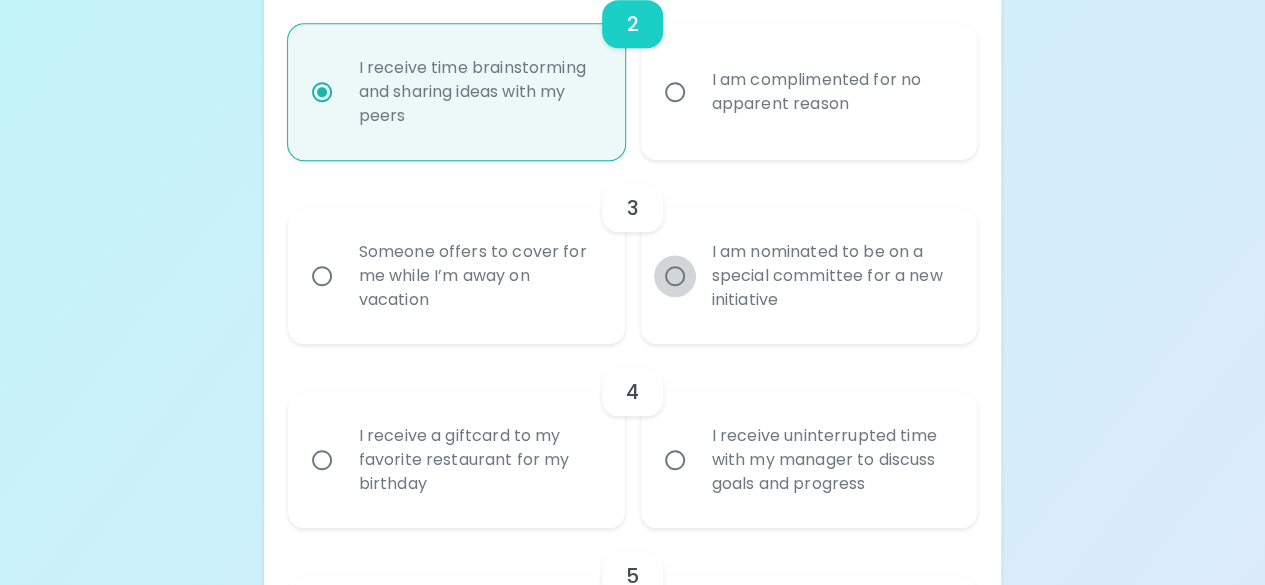 click on "I am nominated to be on a special committee for a new initiative" at bounding box center [675, 276] 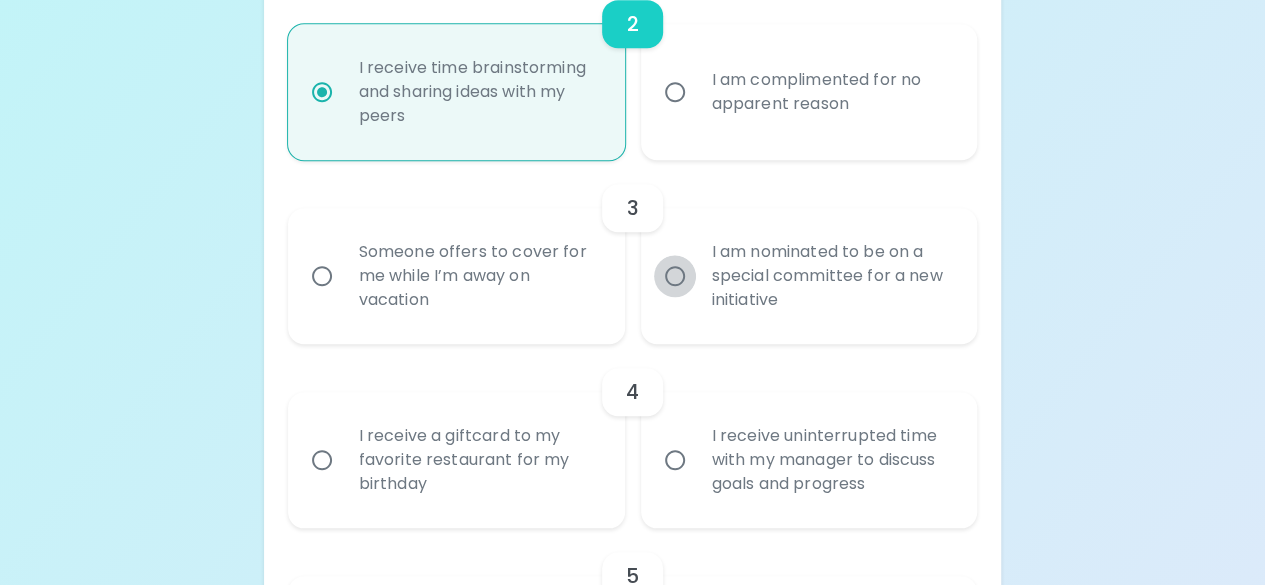 radio on "false" 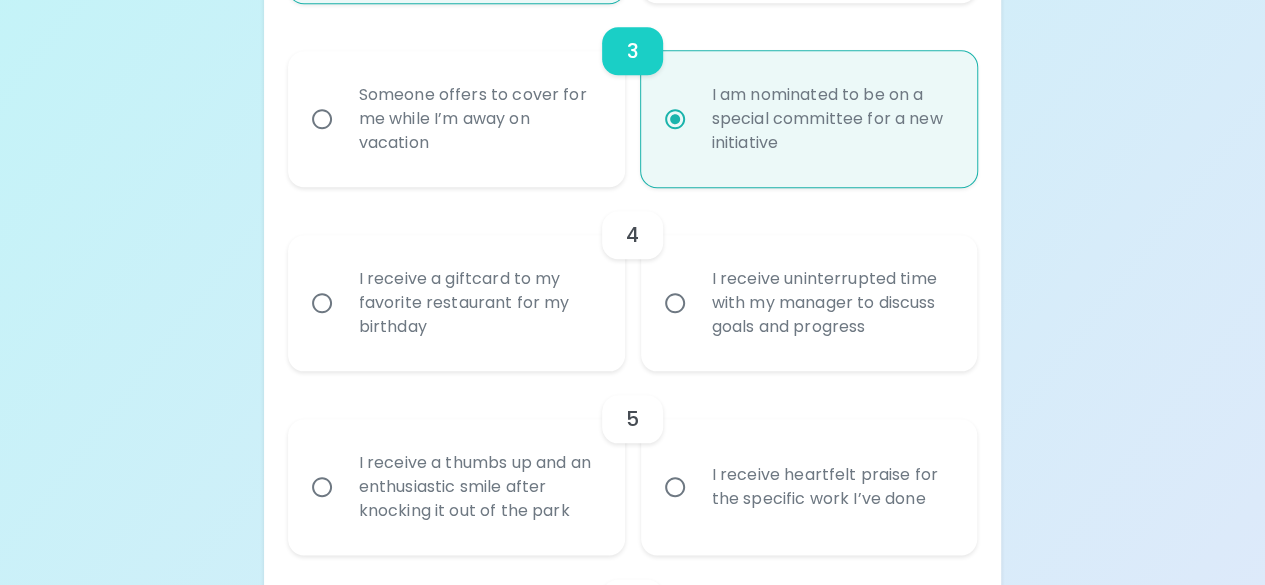 scroll, scrollTop: 871, scrollLeft: 0, axis: vertical 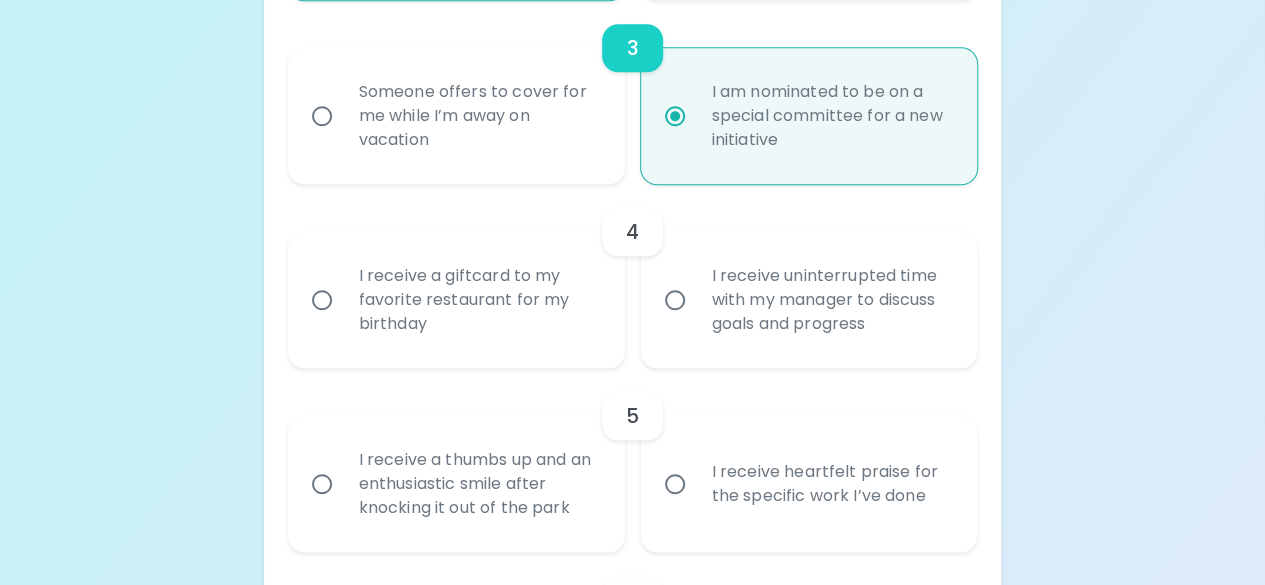 radio on "true" 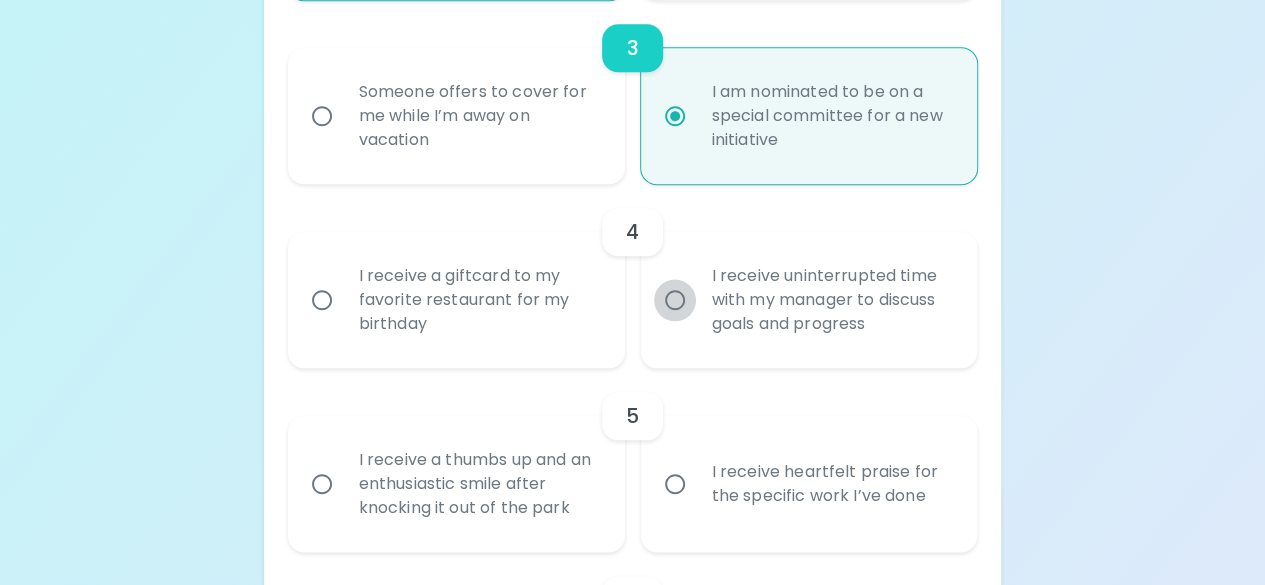 click on "I receive uninterrupted time with my manager to discuss goals and progress" at bounding box center [675, 300] 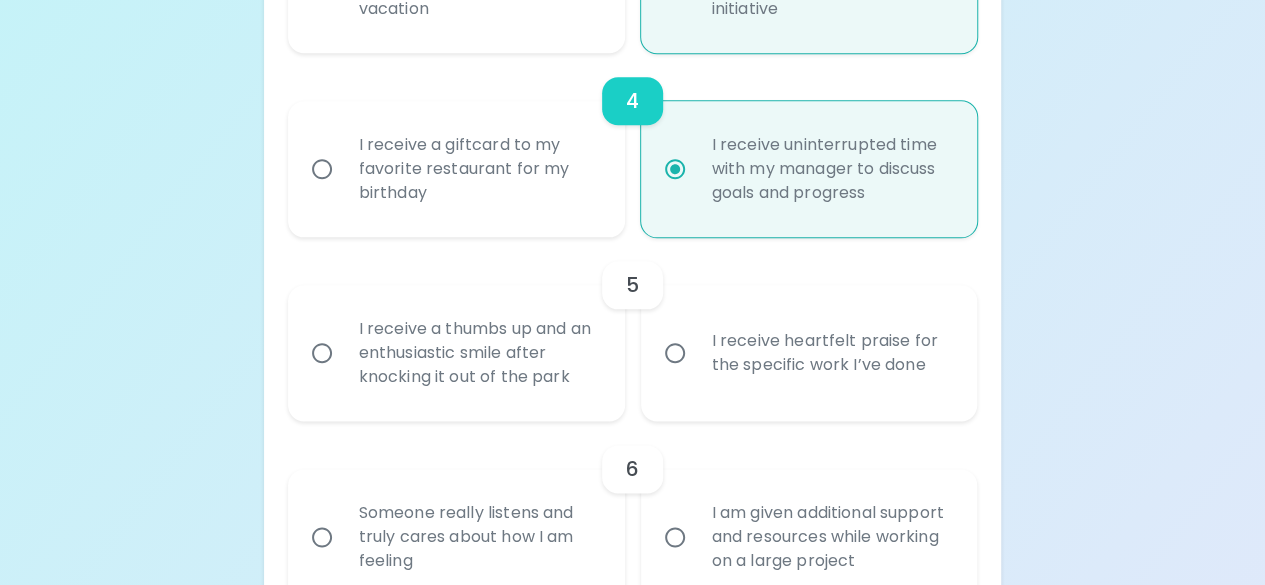 scroll, scrollTop: 1031, scrollLeft: 0, axis: vertical 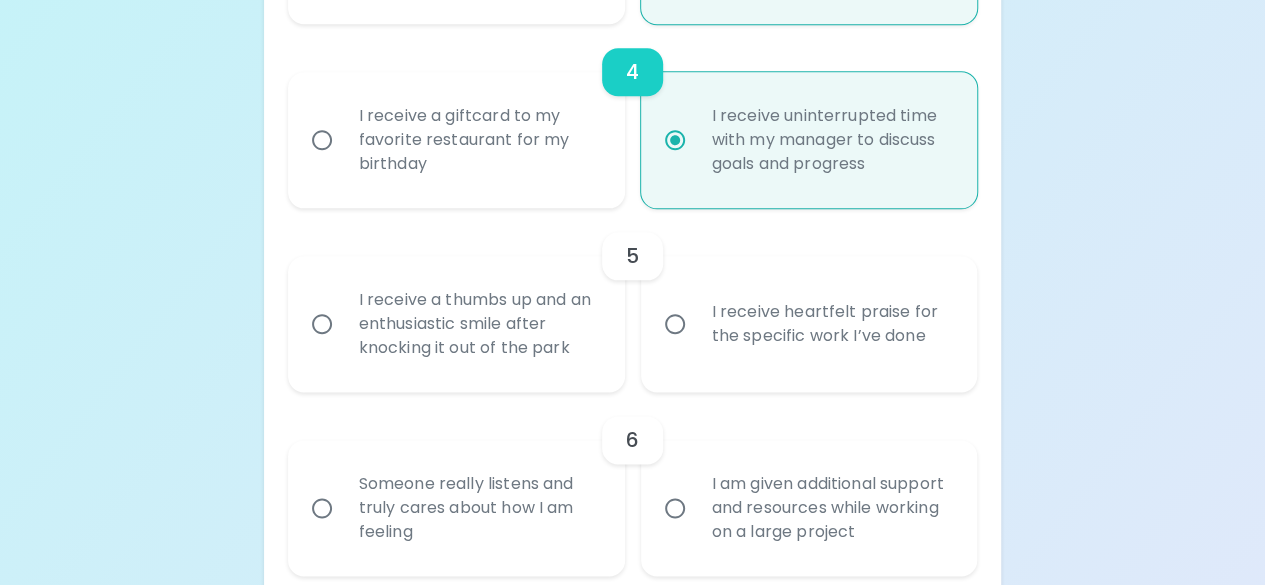 radio on "true" 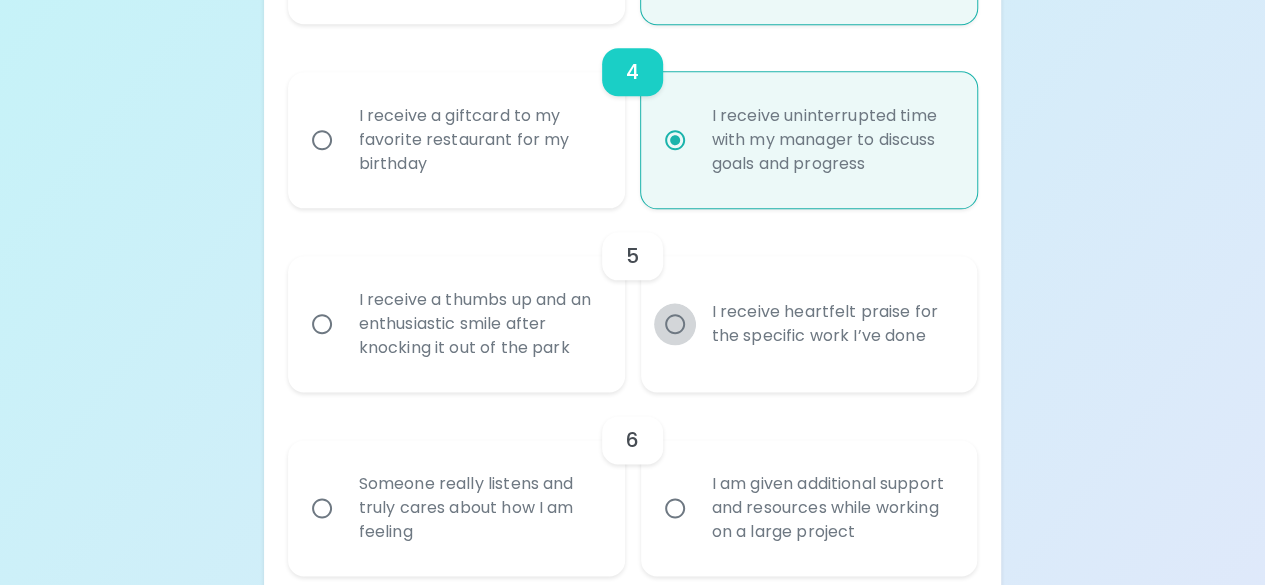 click on "I receive heartfelt praise for the specific work I’ve done" at bounding box center [675, 324] 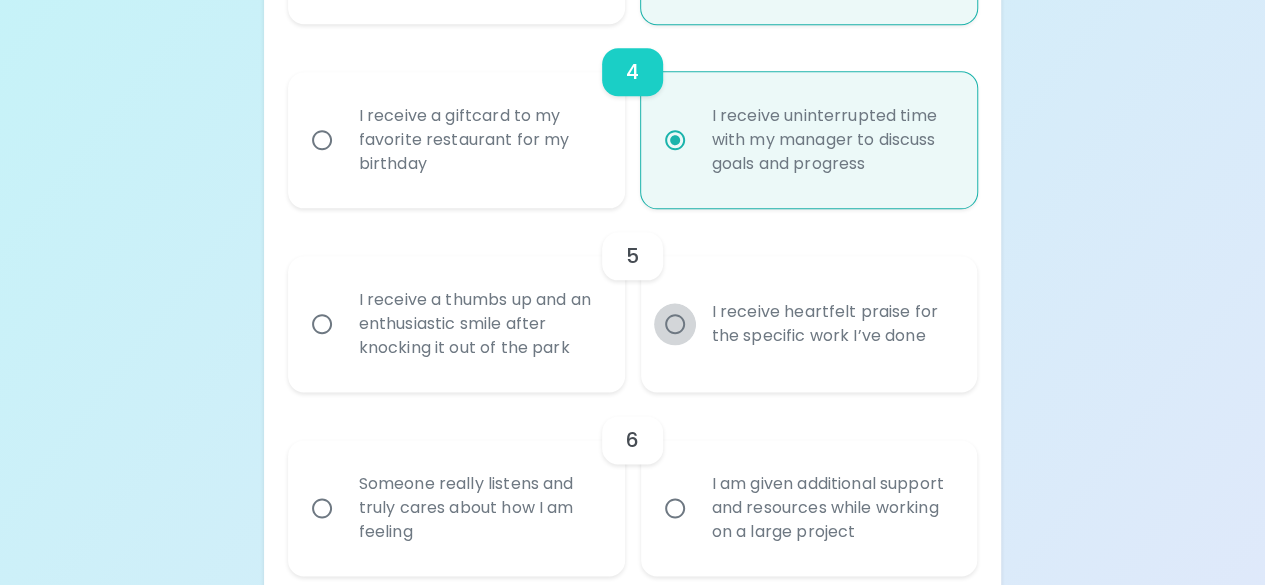 radio on "false" 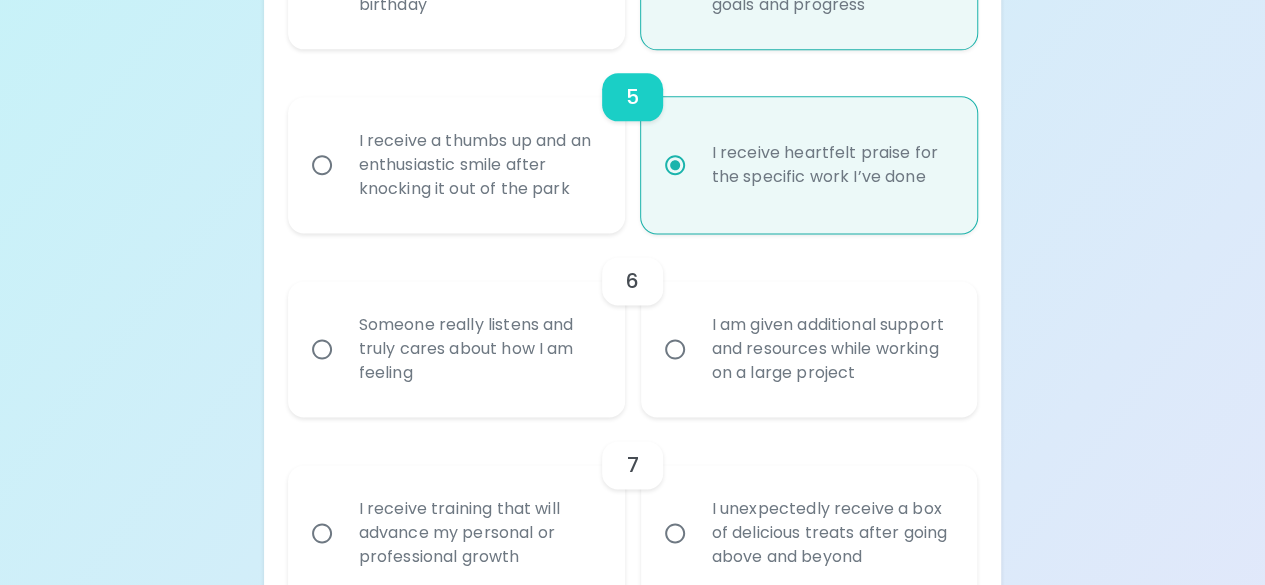 scroll, scrollTop: 1191, scrollLeft: 0, axis: vertical 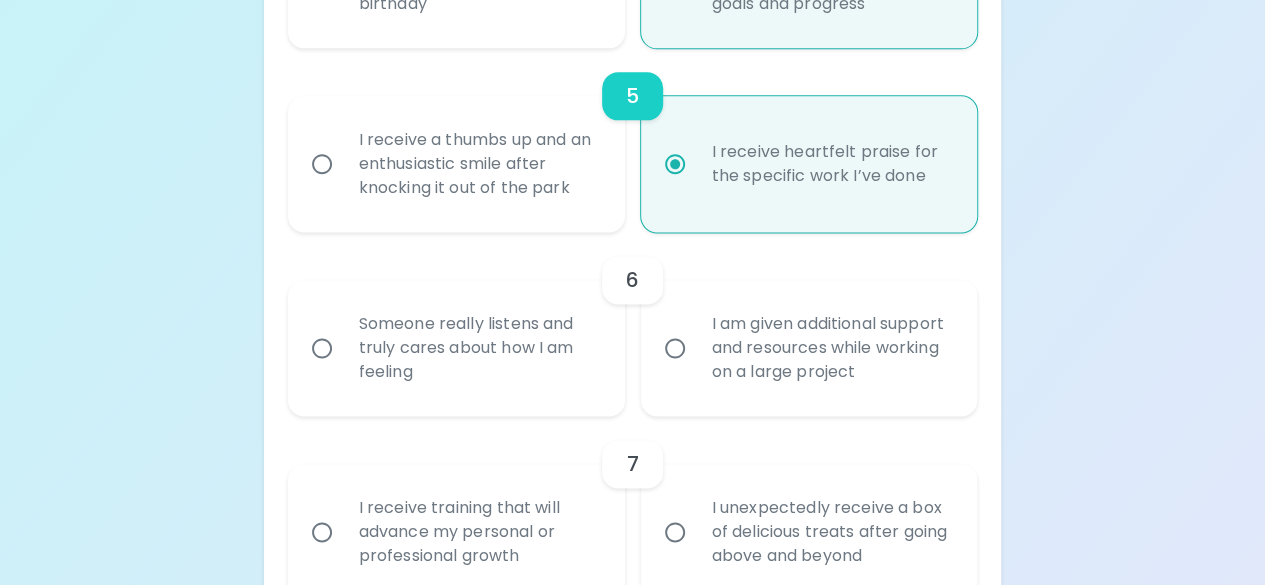 radio on "true" 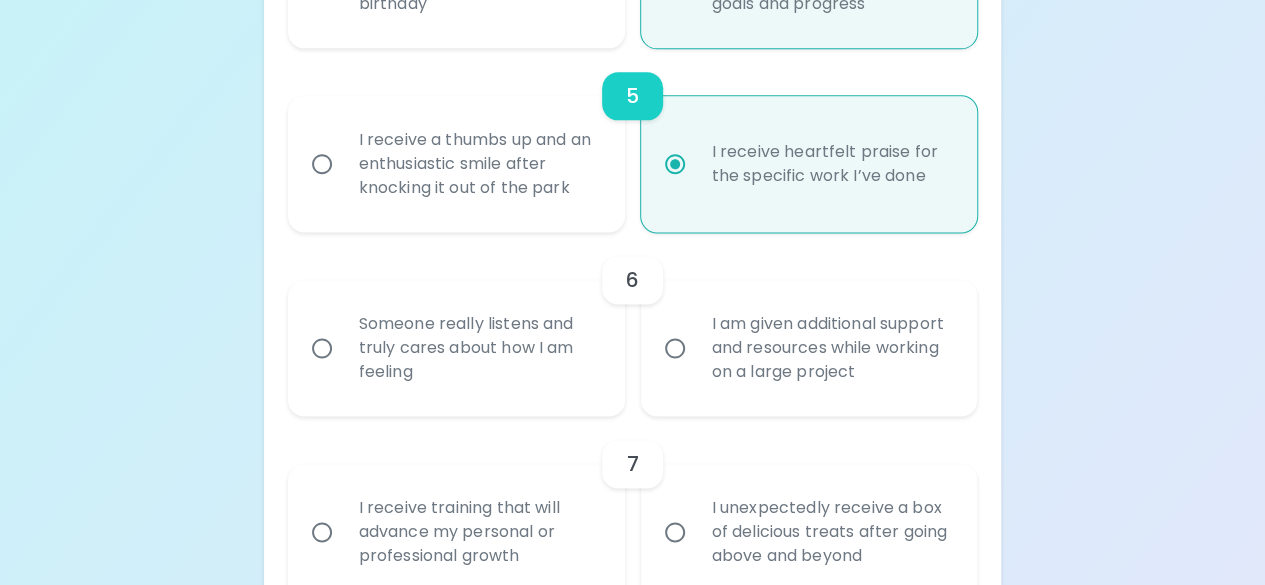 radio on "false" 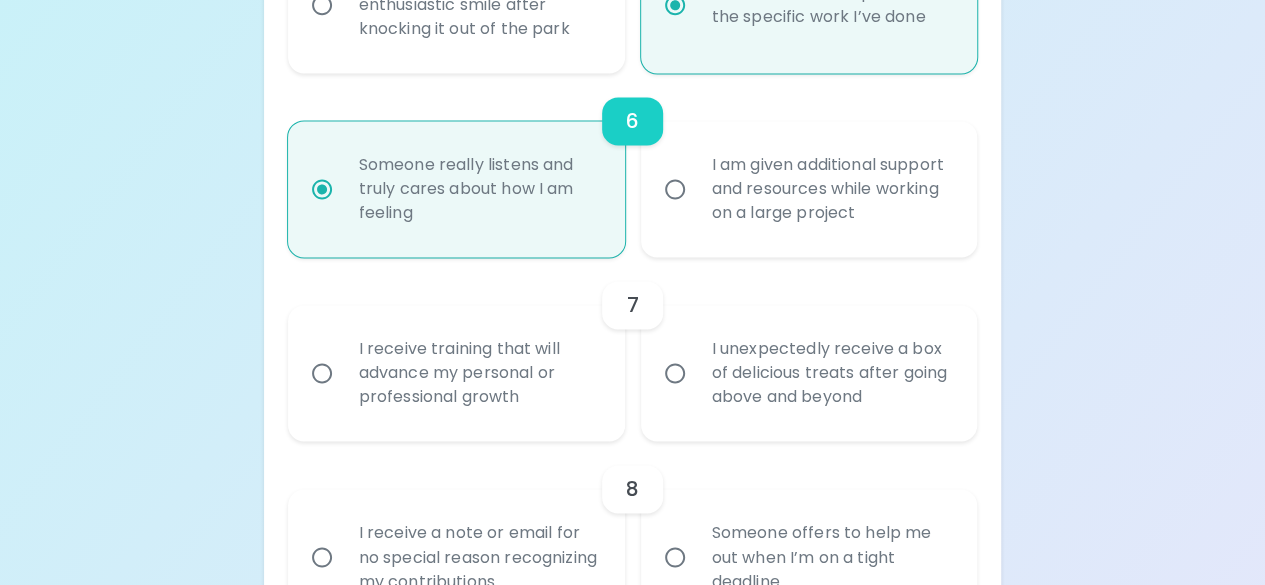 scroll, scrollTop: 1351, scrollLeft: 0, axis: vertical 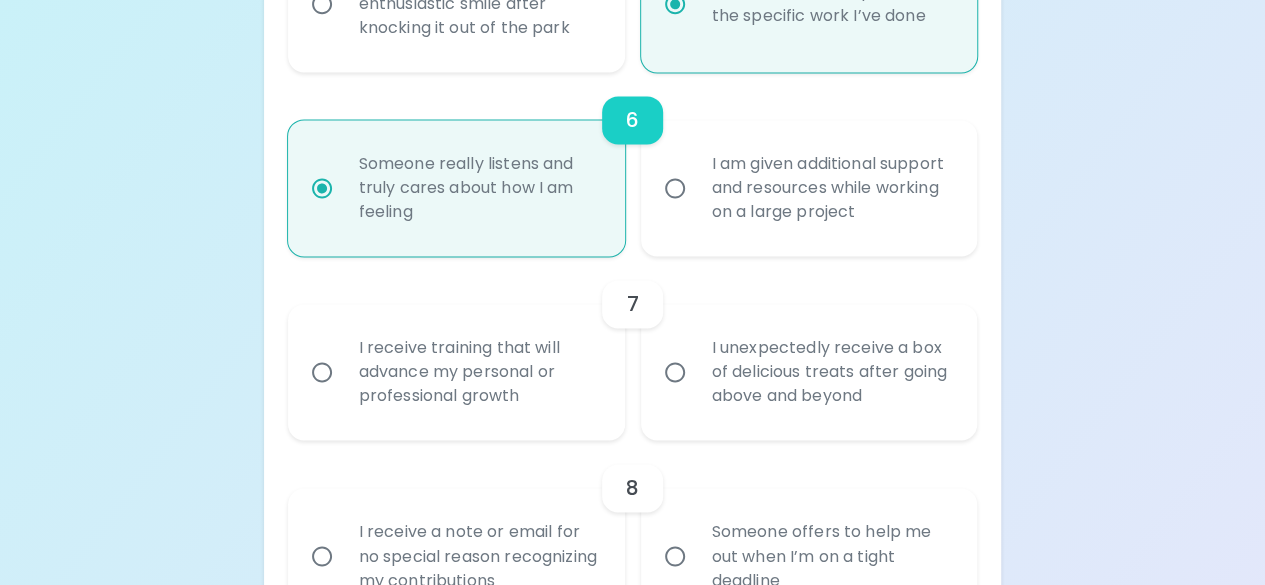 radio on "true" 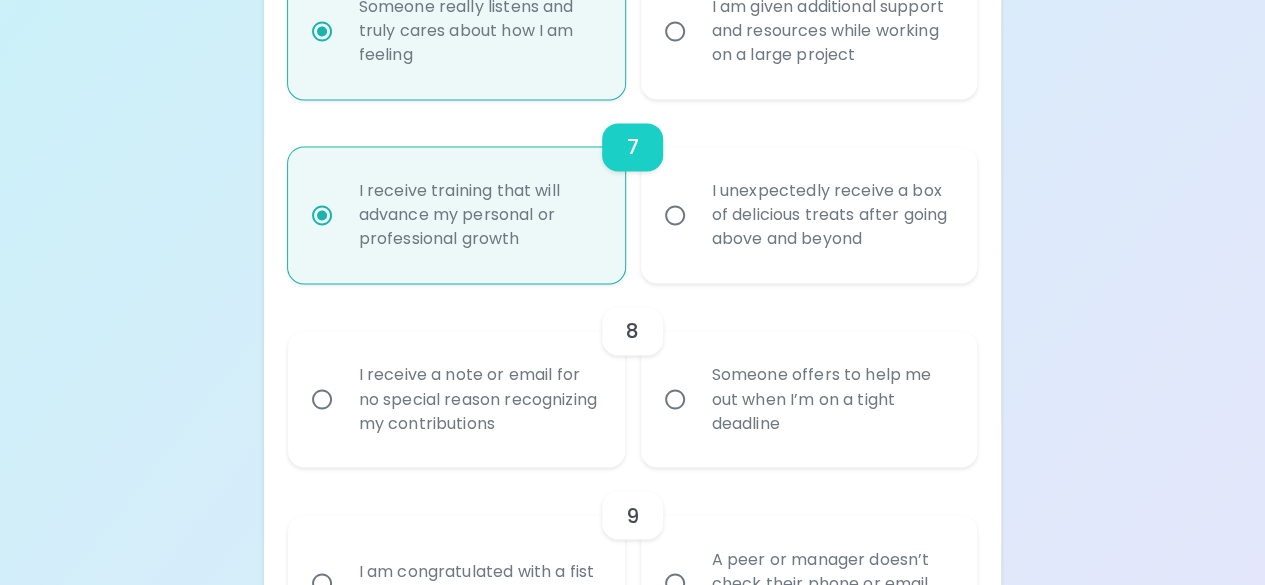 scroll, scrollTop: 1511, scrollLeft: 0, axis: vertical 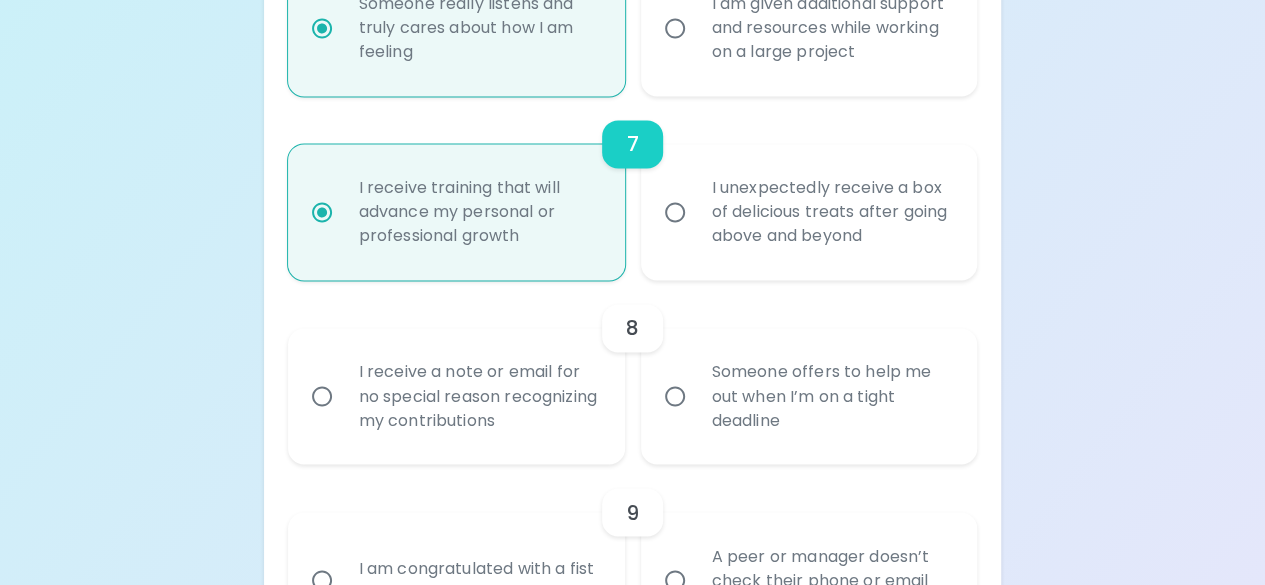 radio on "true" 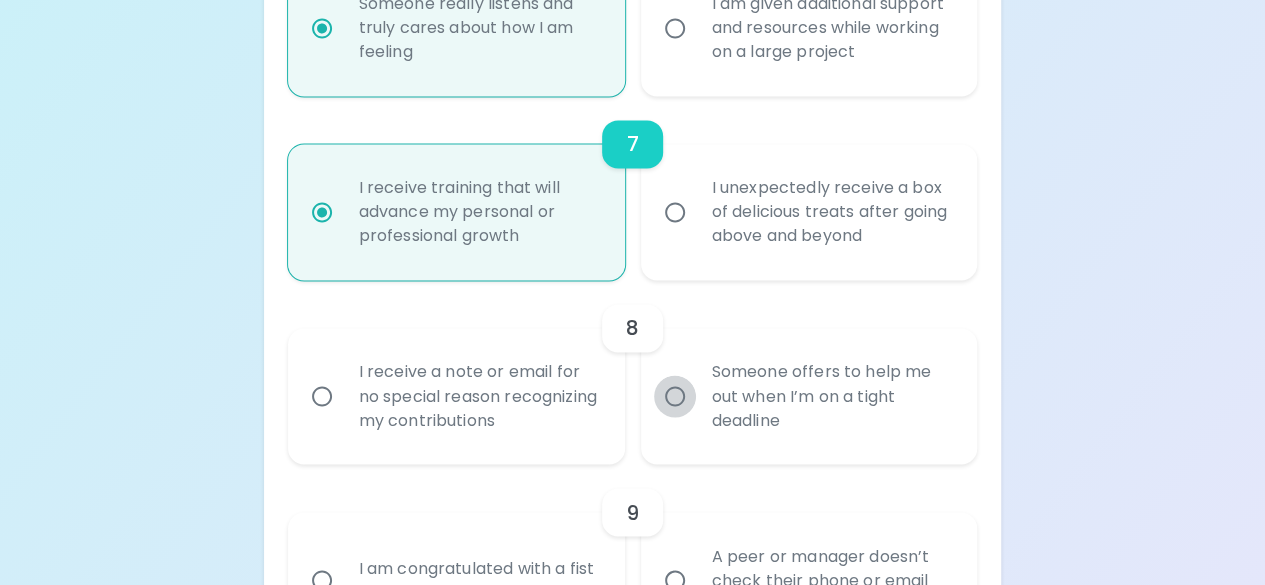 click on "Someone offers to help me out when I’m on a tight deadline" at bounding box center [675, 396] 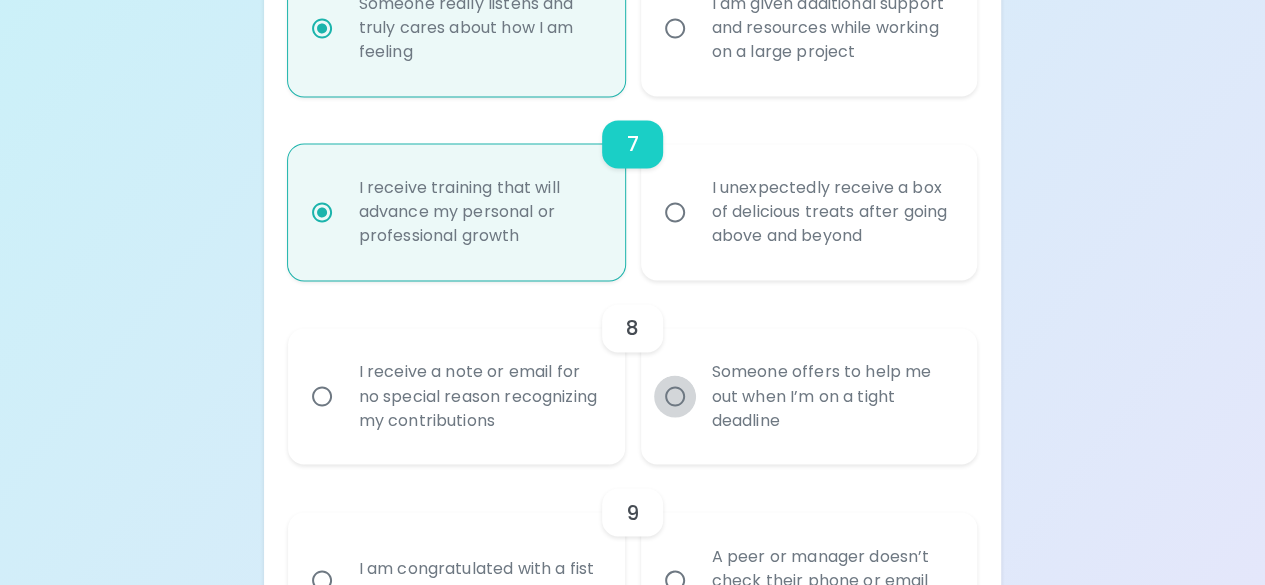radio on "false" 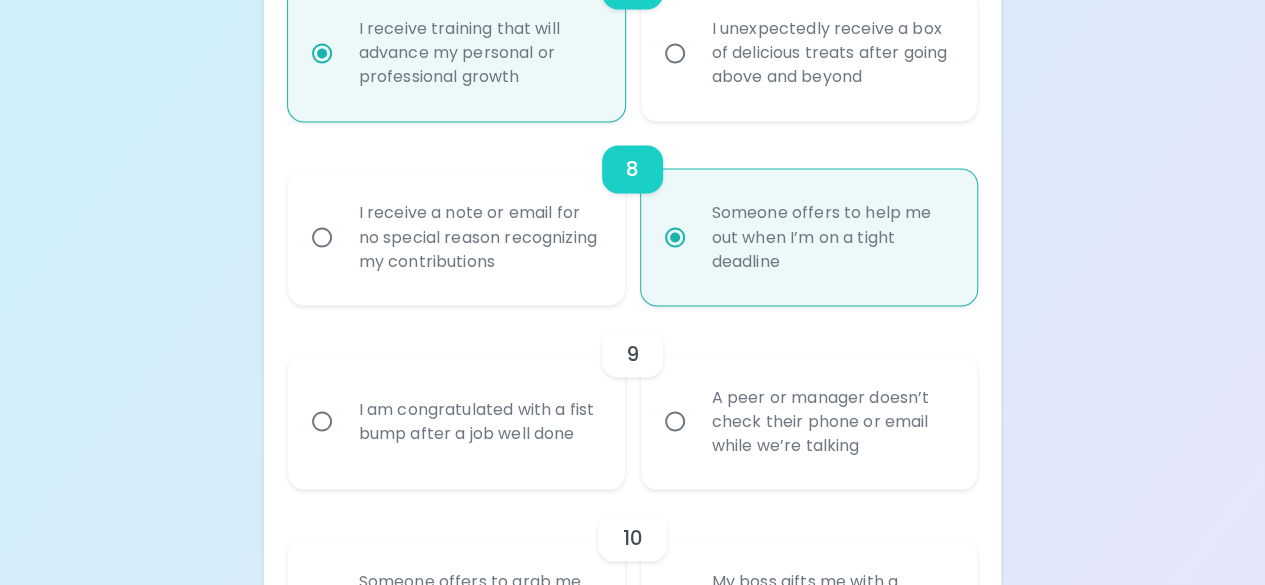 scroll, scrollTop: 1671, scrollLeft: 0, axis: vertical 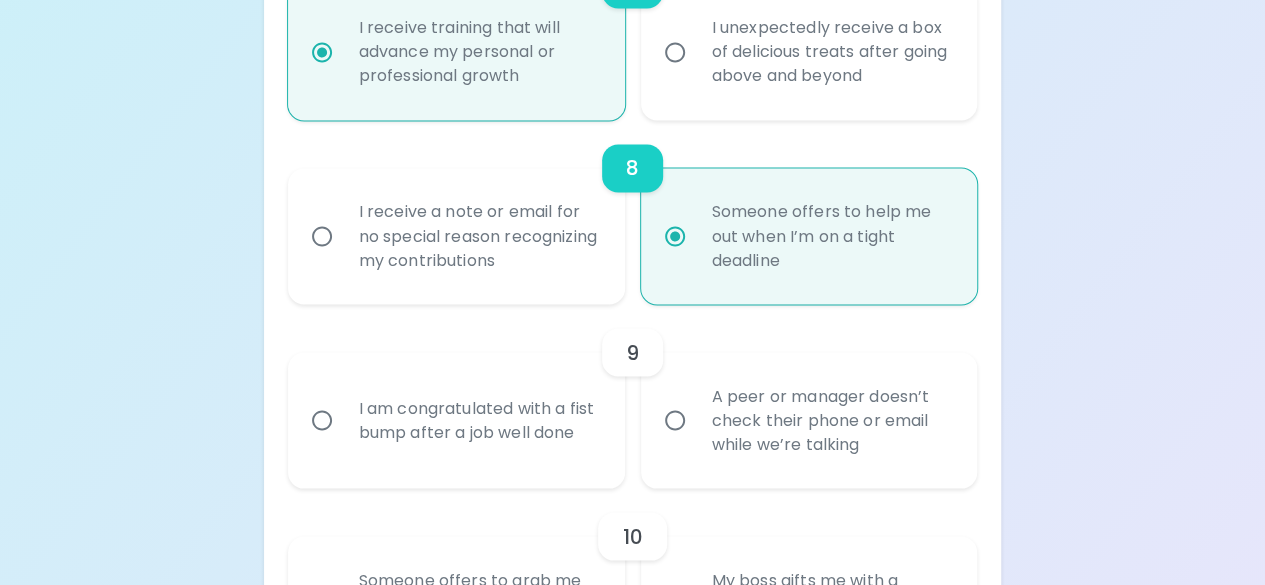 radio on "true" 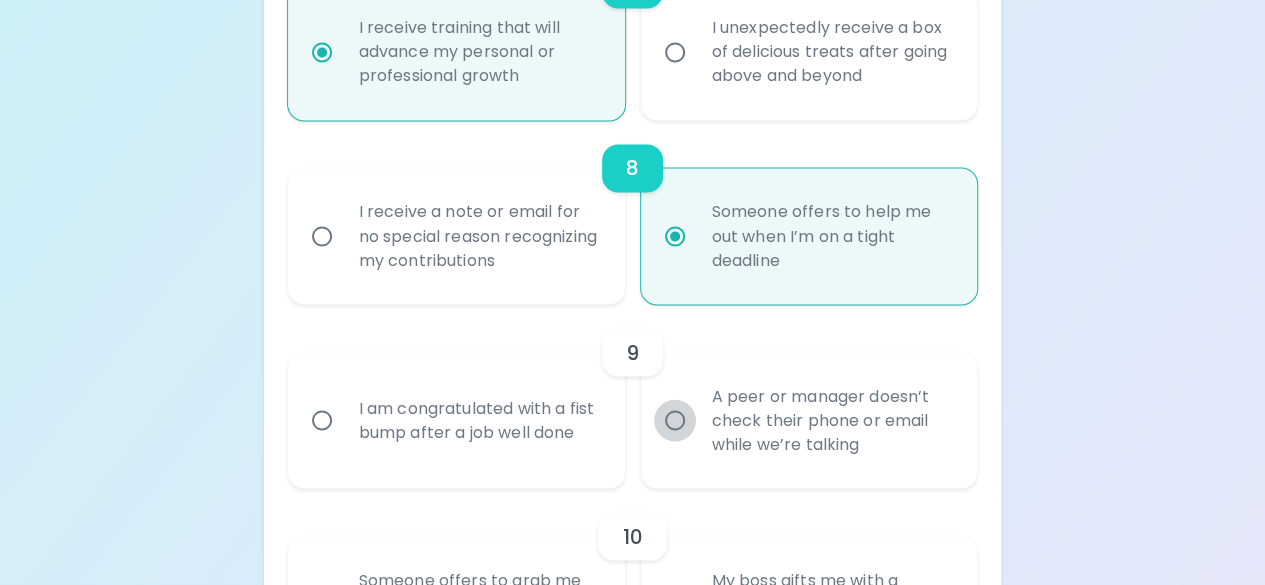 click on "A peer or manager doesn’t check their phone or email while we’re talking" at bounding box center (675, 420) 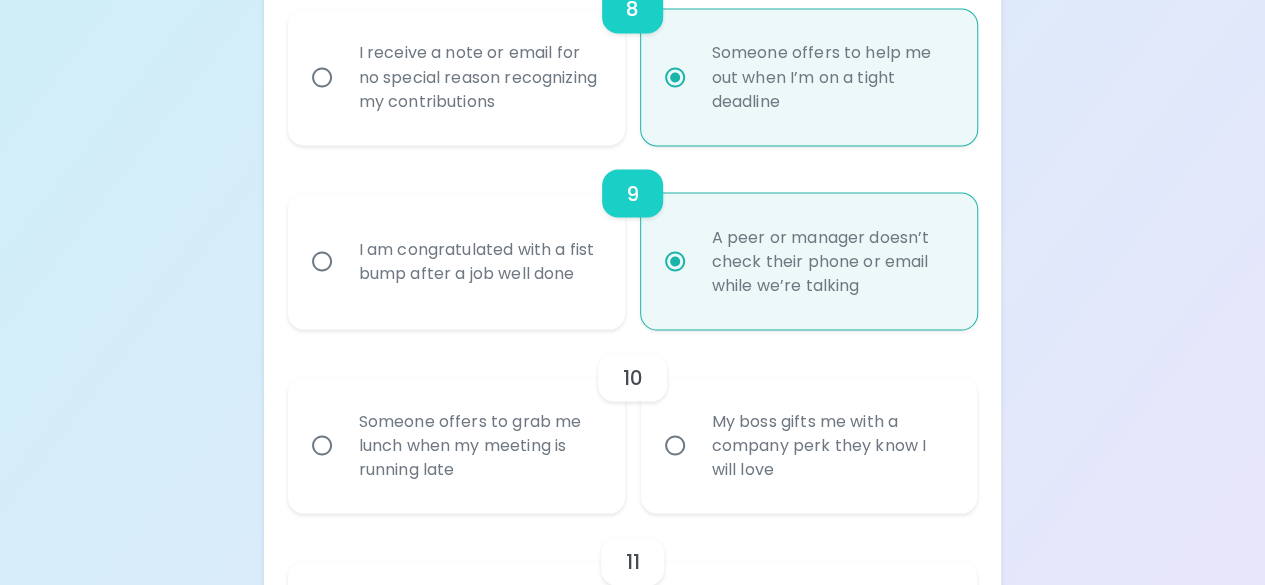 scroll, scrollTop: 1831, scrollLeft: 0, axis: vertical 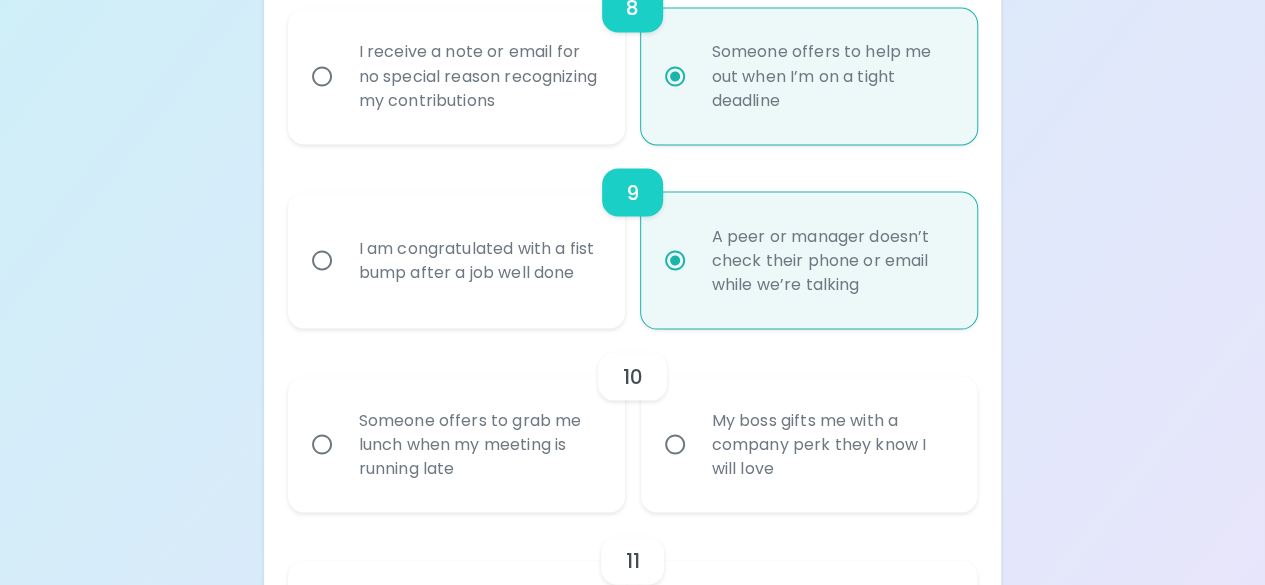 radio on "true" 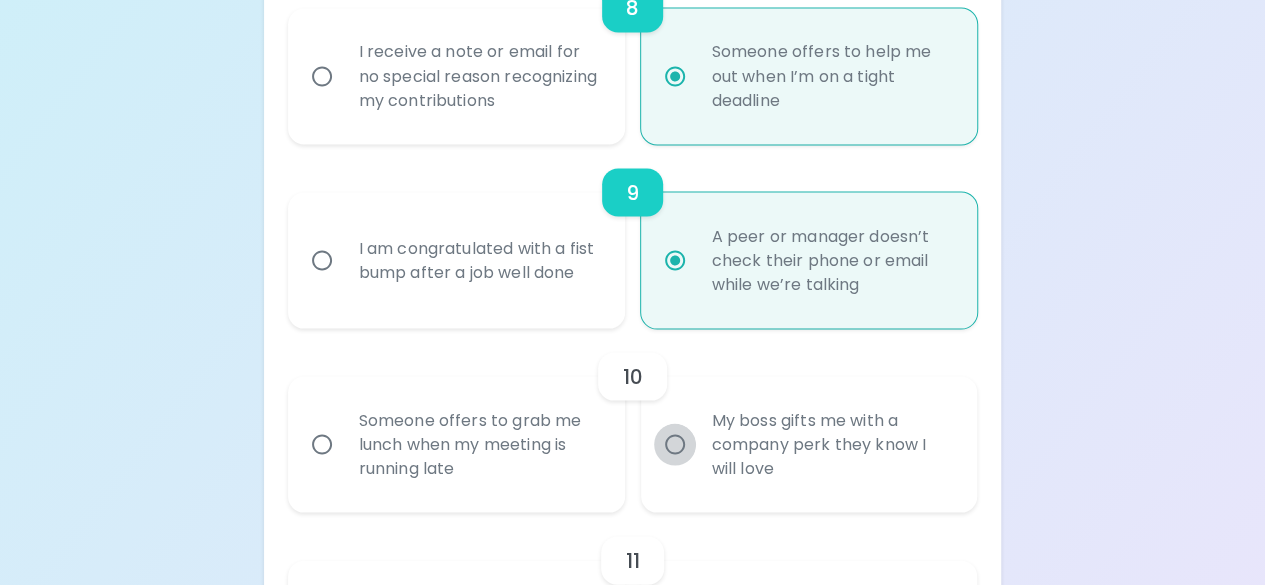 click on "My boss gifts me with a company perk they know I will love" at bounding box center [675, 444] 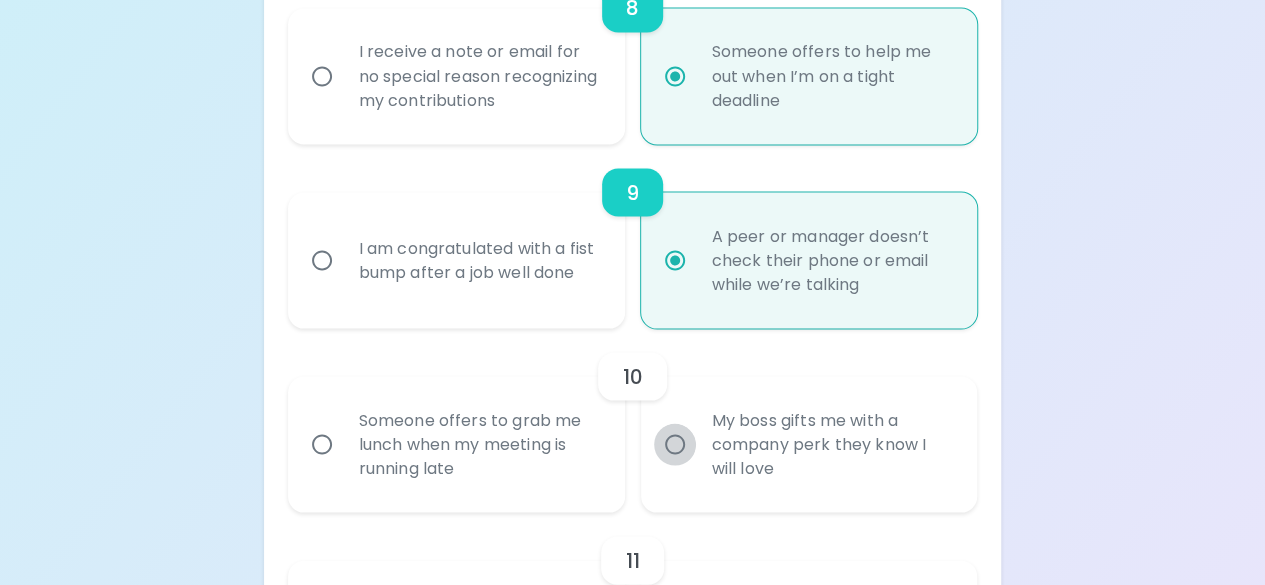 radio on "false" 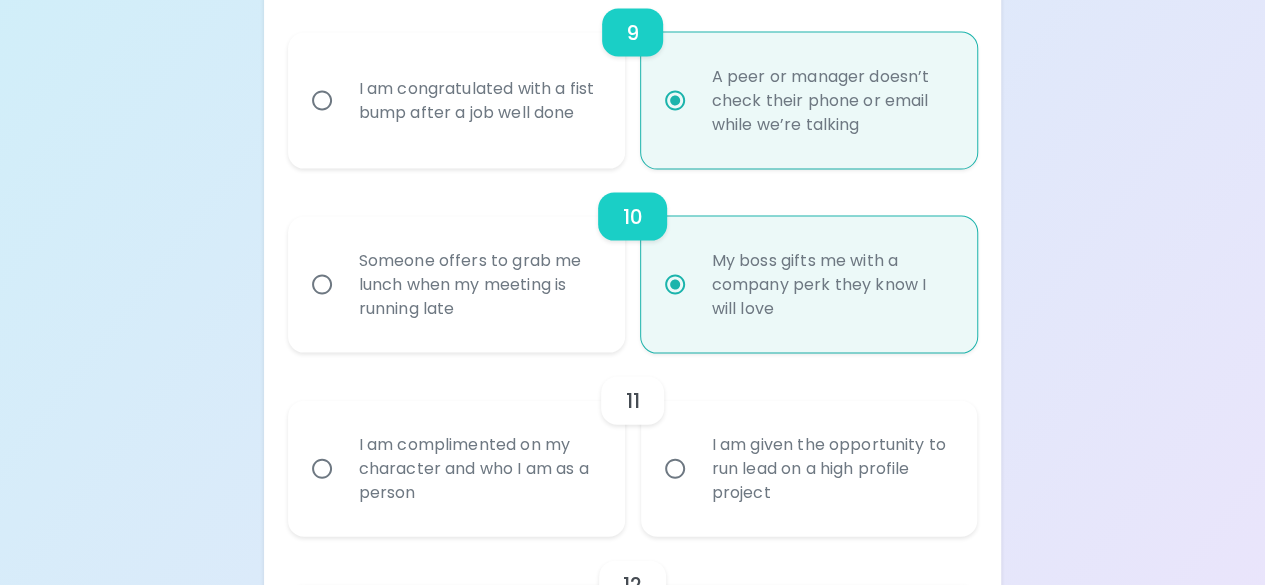 scroll, scrollTop: 1991, scrollLeft: 0, axis: vertical 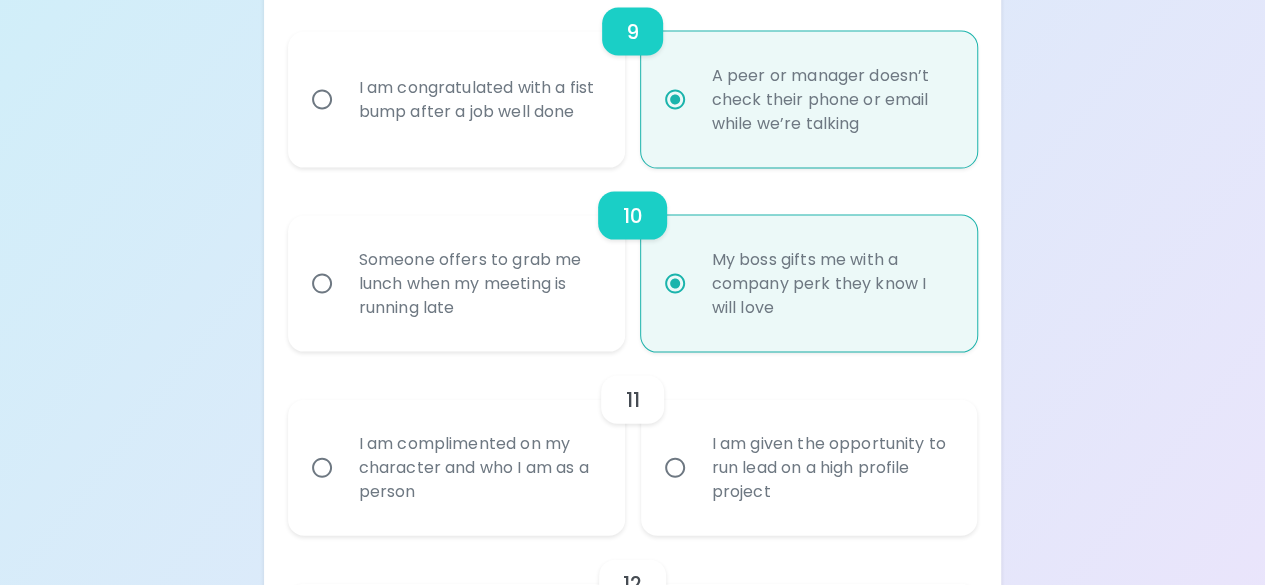 radio on "true" 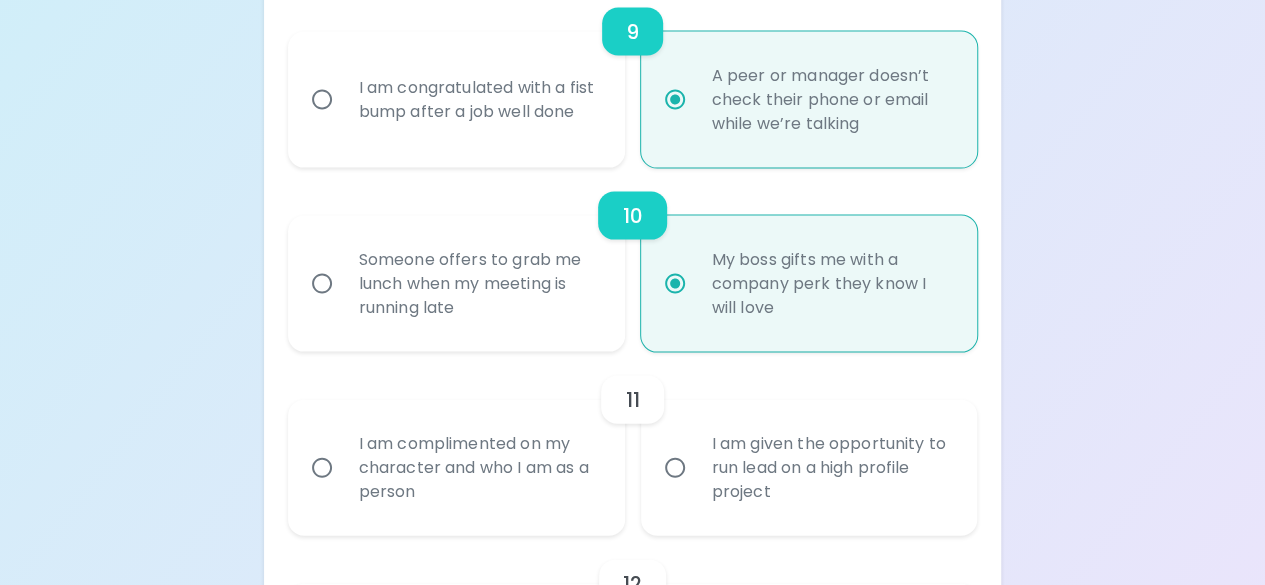 radio on "false" 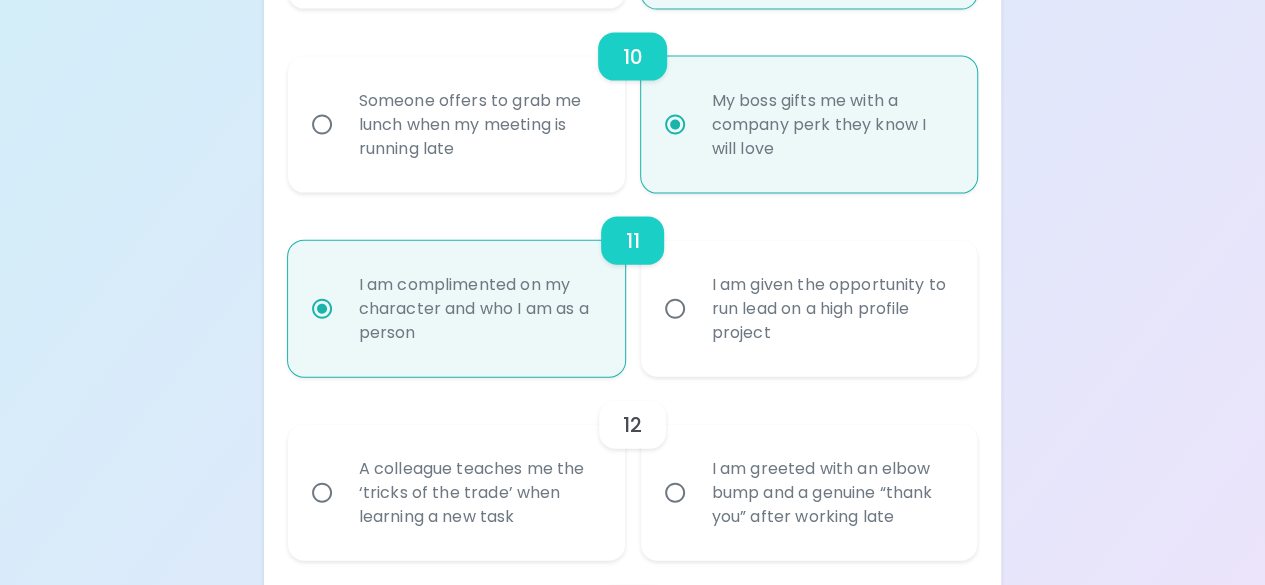 scroll, scrollTop: 2151, scrollLeft: 0, axis: vertical 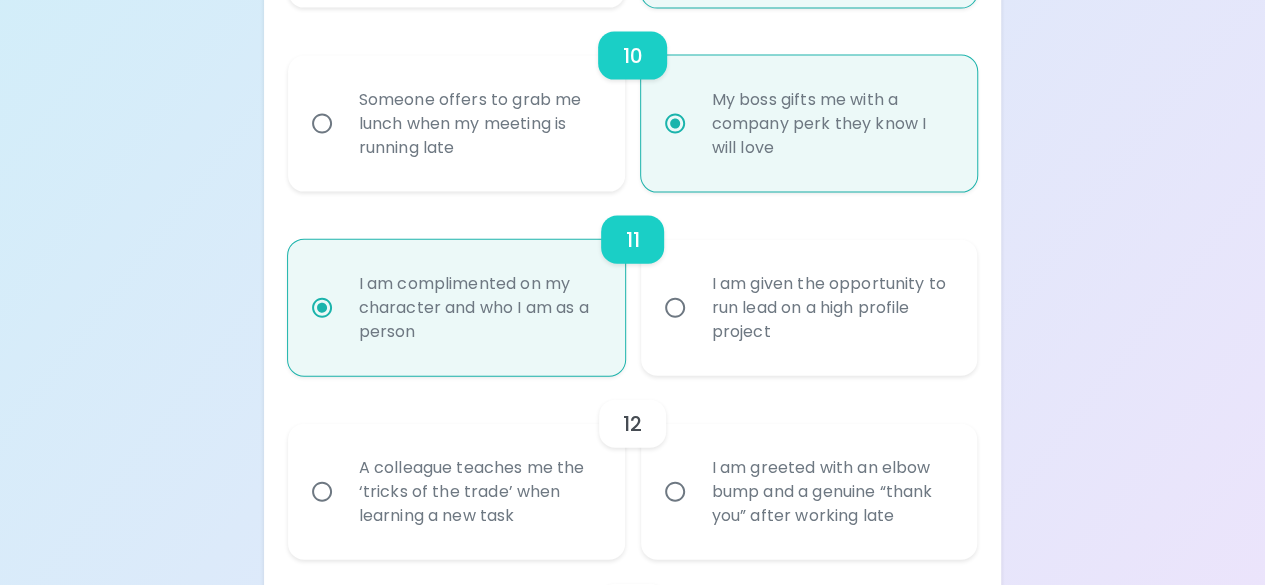 radio on "true" 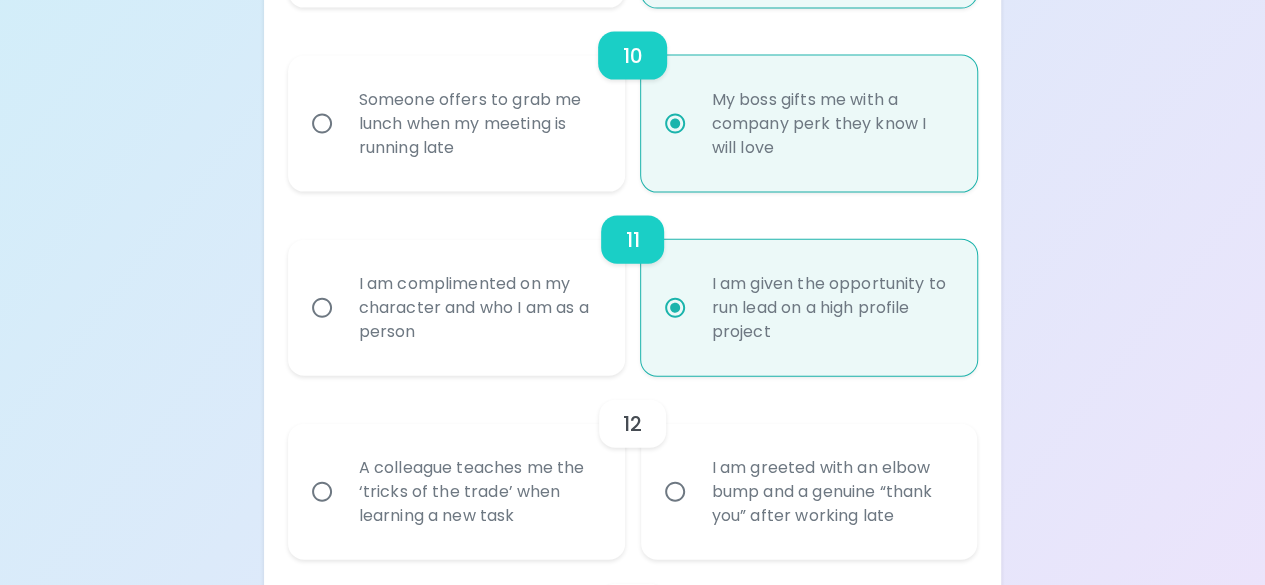 radio on "true" 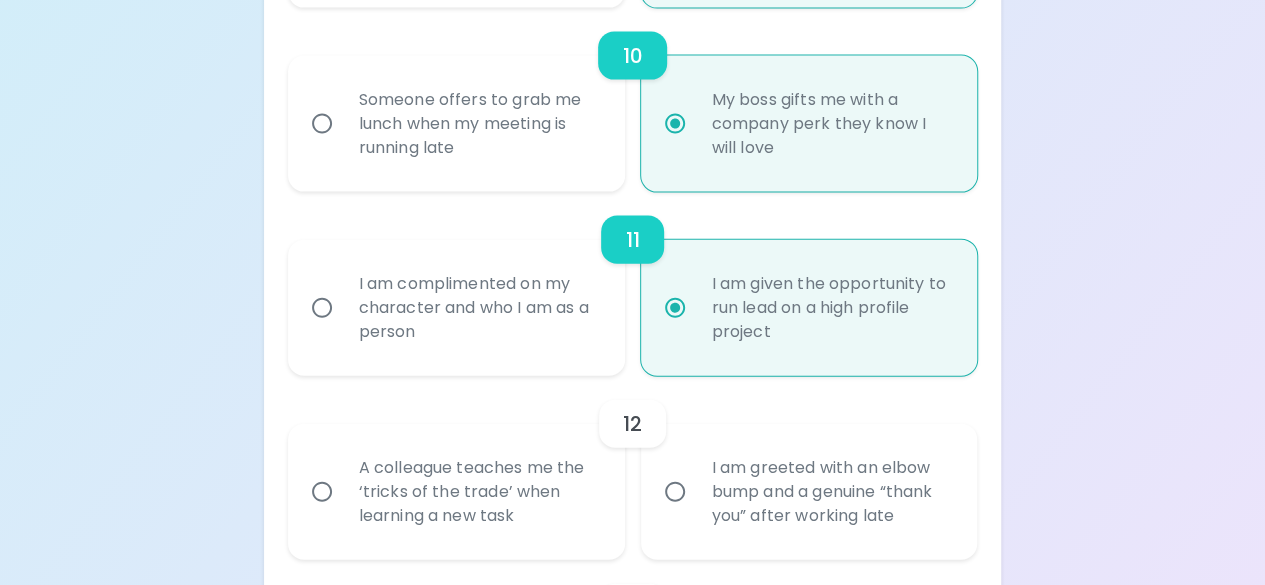 radio on "false" 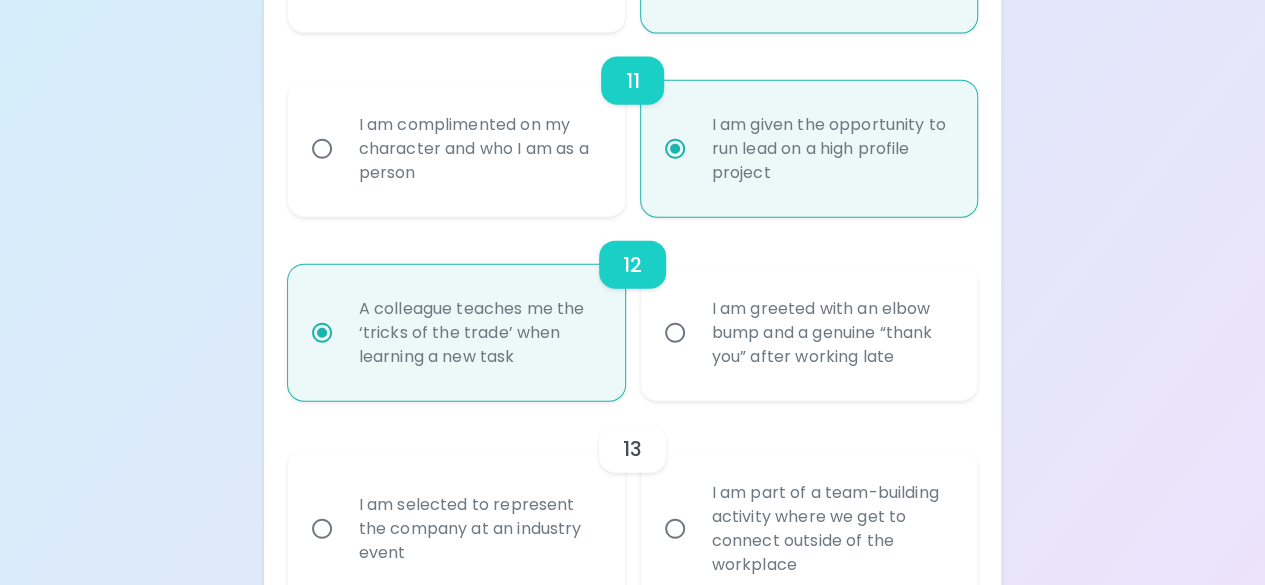 scroll, scrollTop: 2311, scrollLeft: 0, axis: vertical 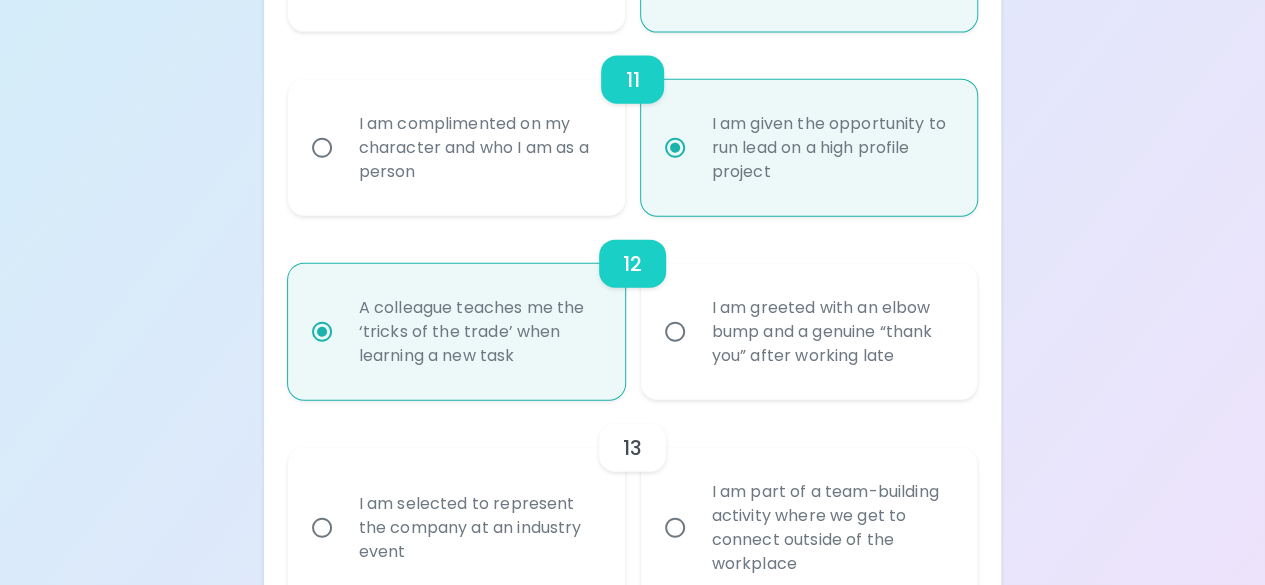 radio on "true" 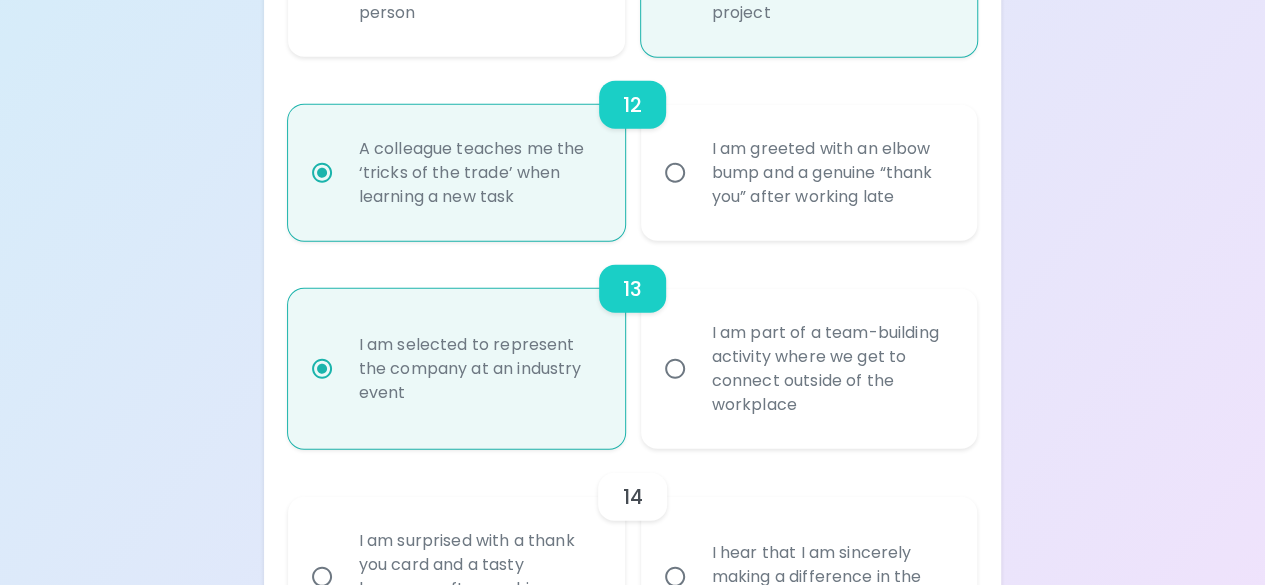 scroll, scrollTop: 2471, scrollLeft: 0, axis: vertical 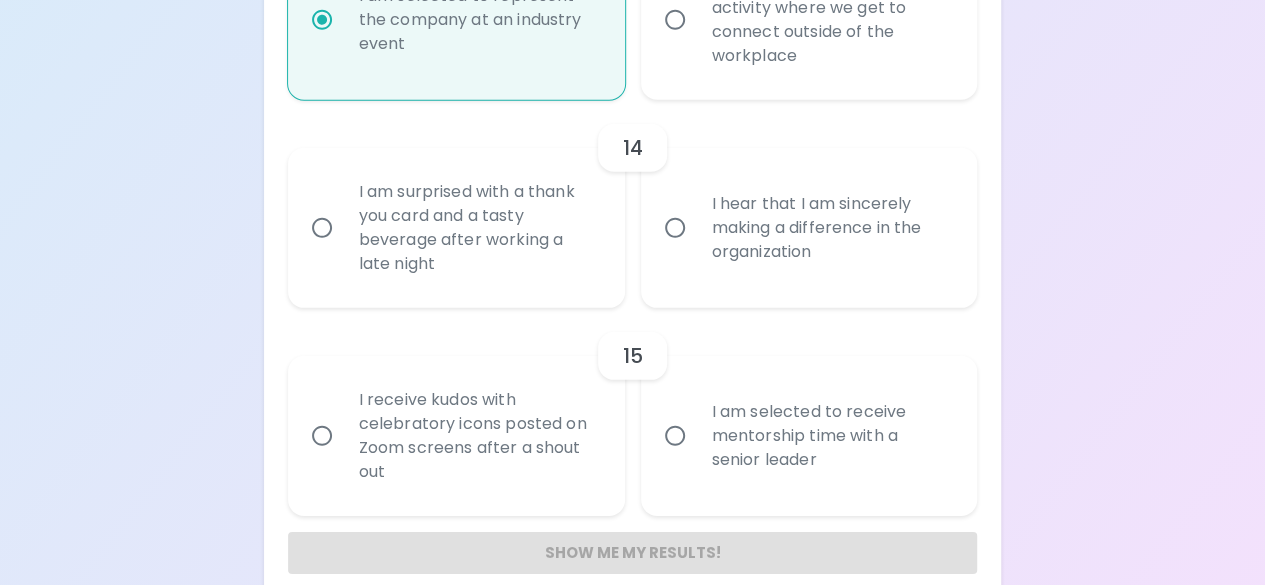 radio on "true" 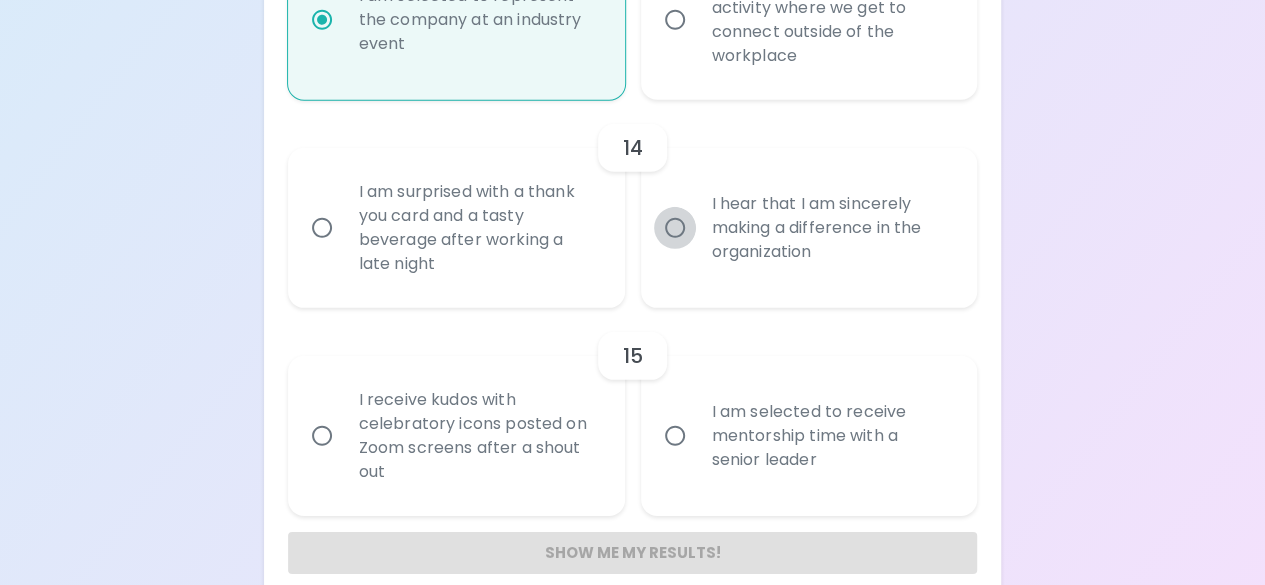 click on "I hear that I am sincerely making a difference in the organization" at bounding box center [675, 228] 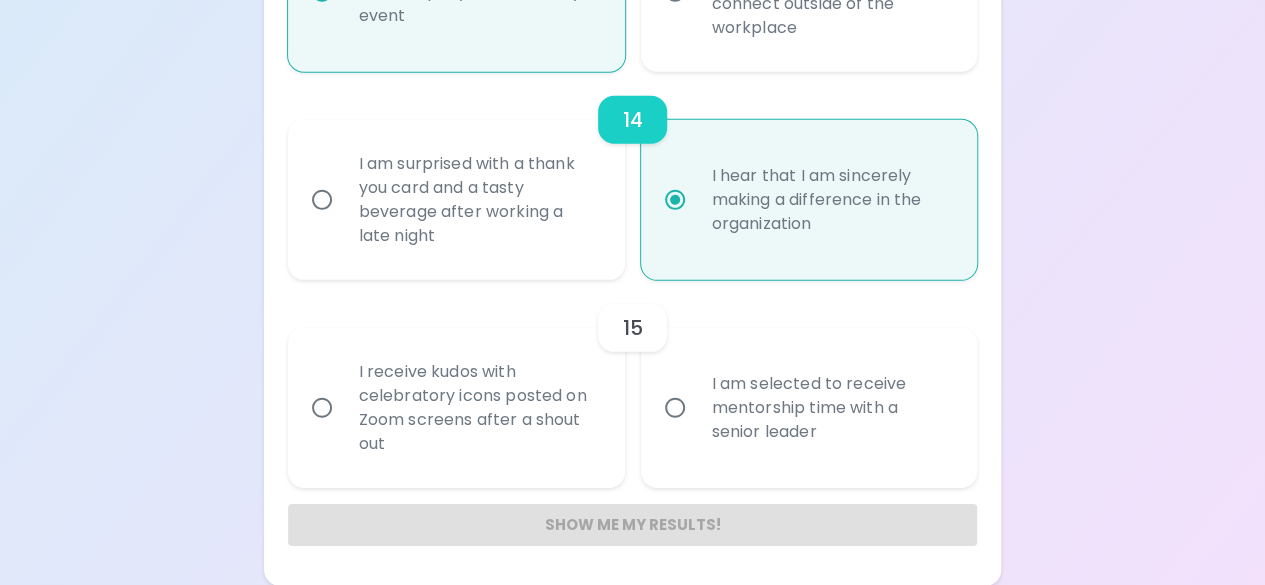 radio on "true" 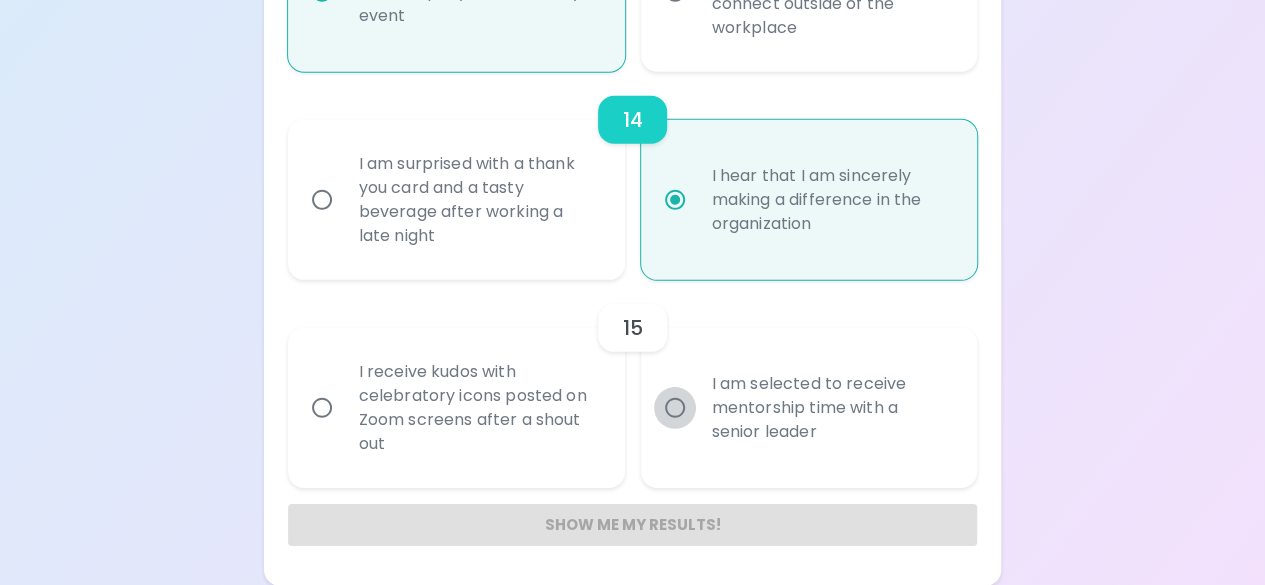 click on "I am selected to receive mentorship time with a senior leader" at bounding box center [675, 408] 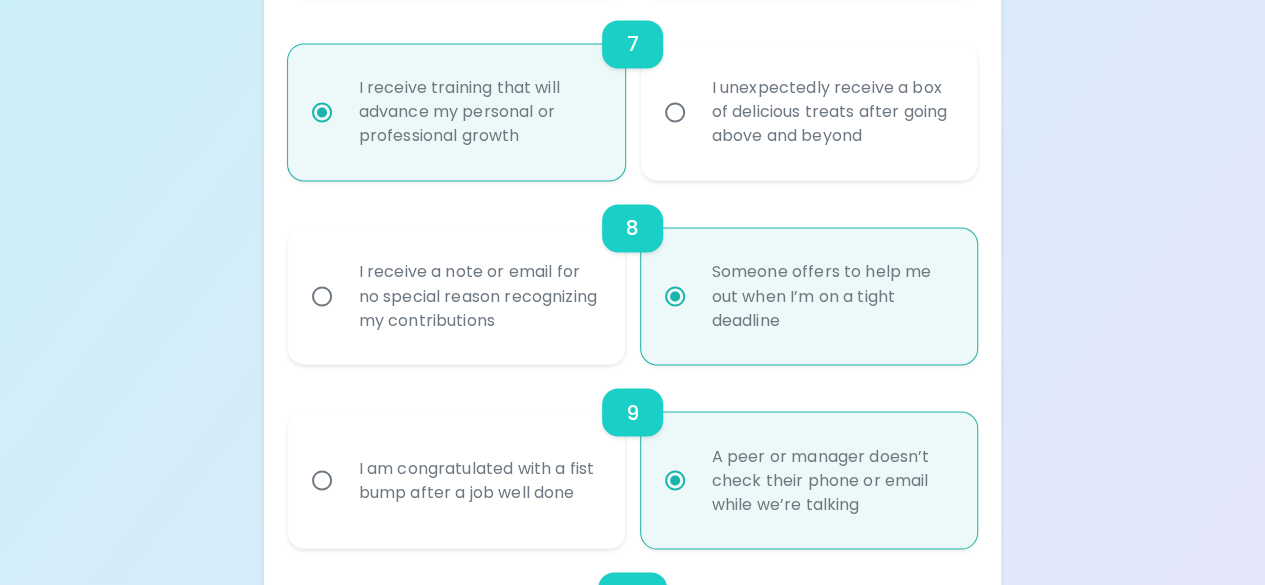 scroll, scrollTop: 1615, scrollLeft: 0, axis: vertical 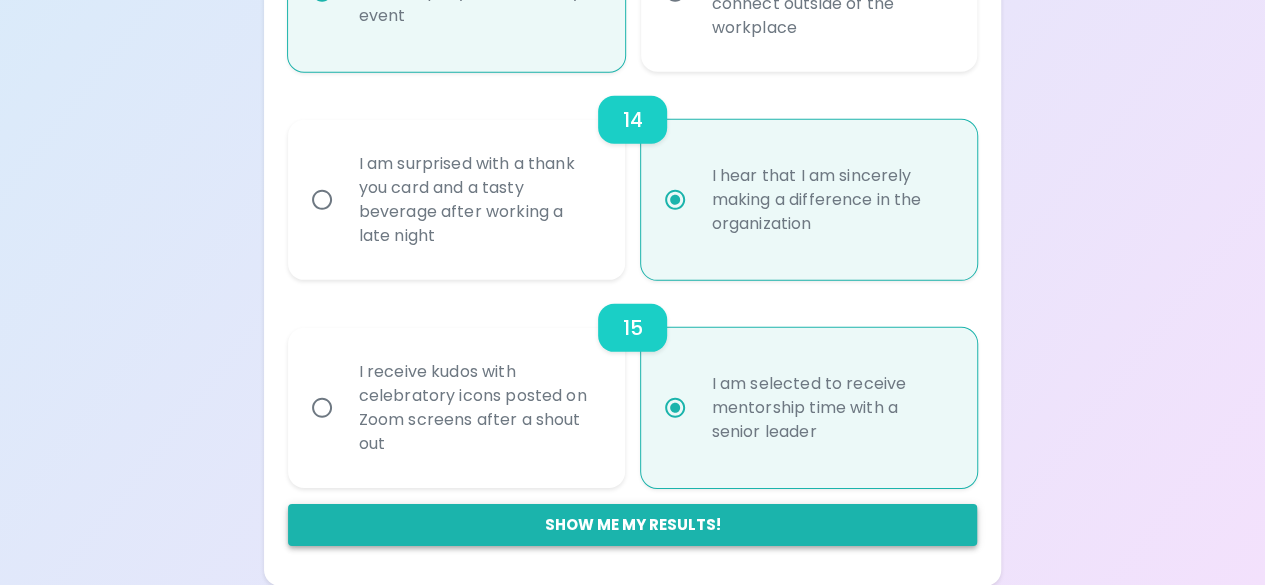 radio on "true" 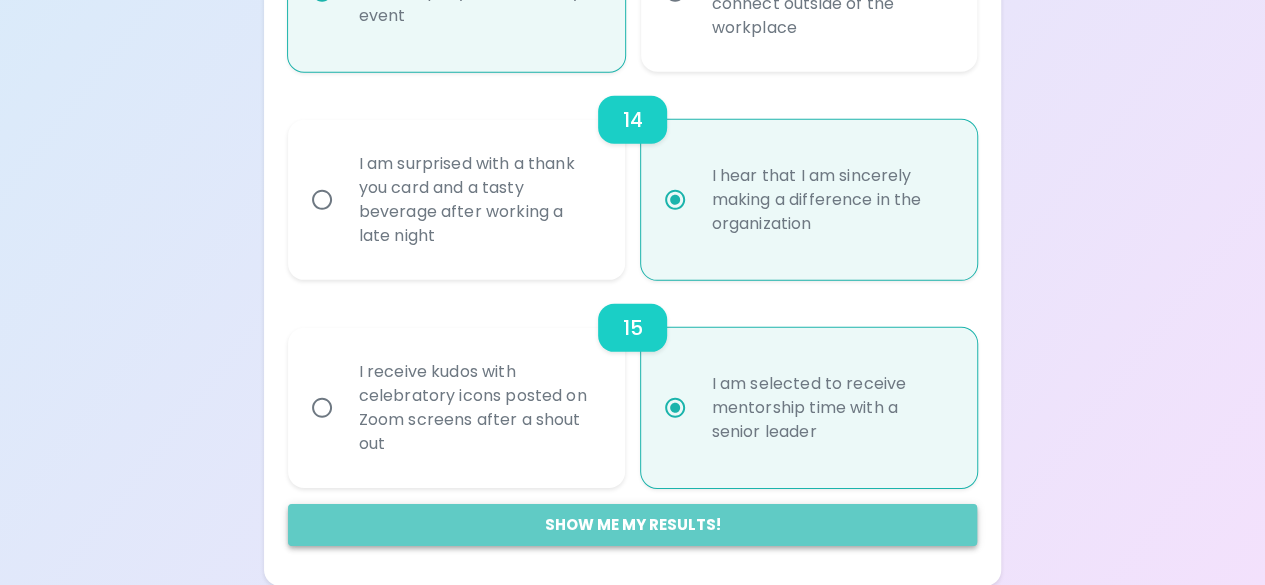 click on "Show me my results!" at bounding box center (633, 525) 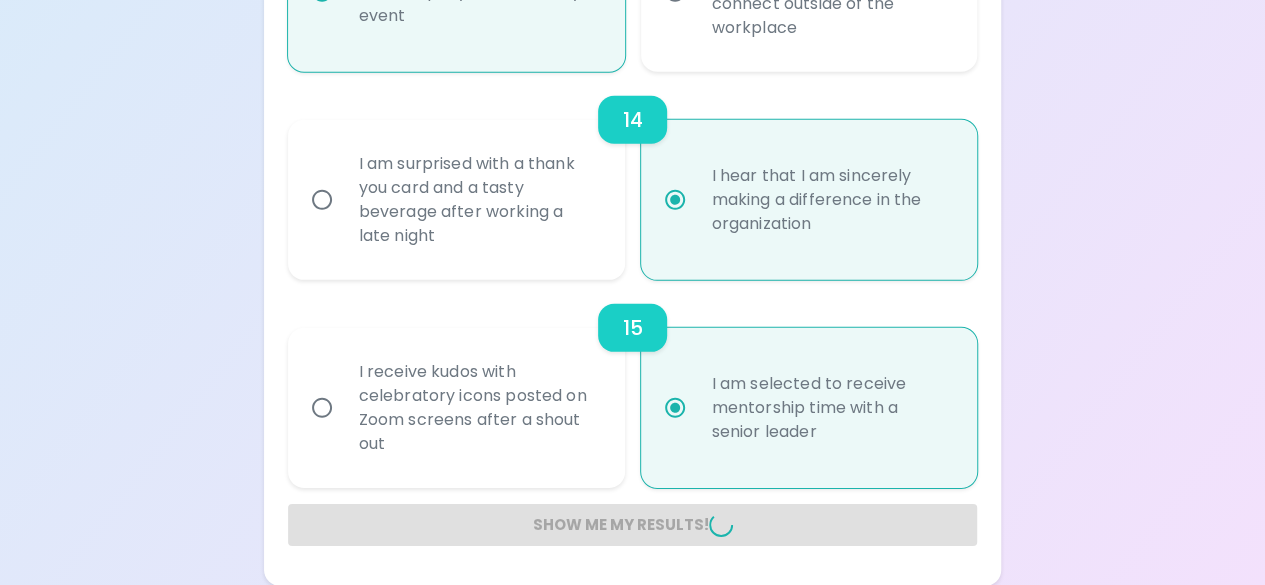 radio on "false" 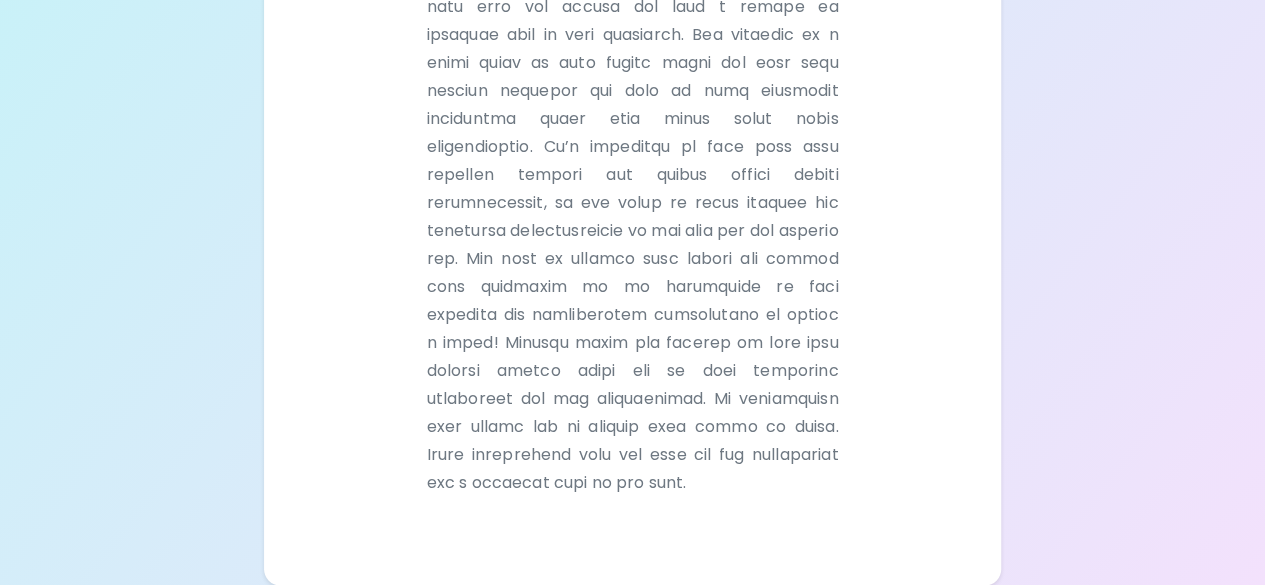 scroll, scrollTop: 758, scrollLeft: 0, axis: vertical 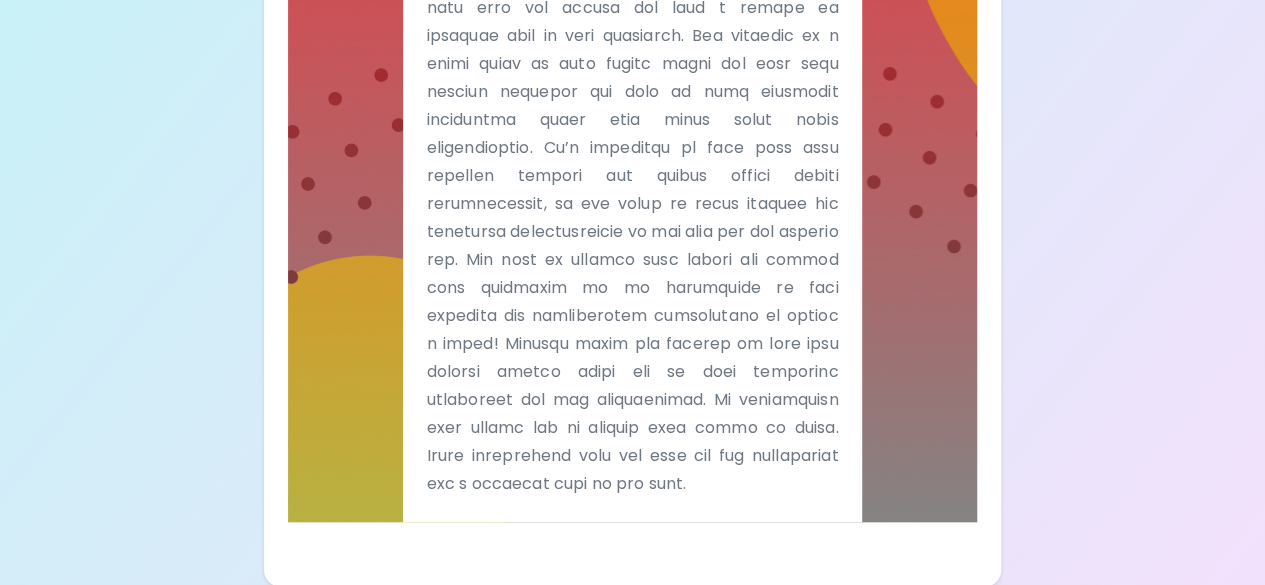 drag, startPoint x: 1274, startPoint y: 397, endPoint x: 1213, endPoint y: 100, distance: 303.19962 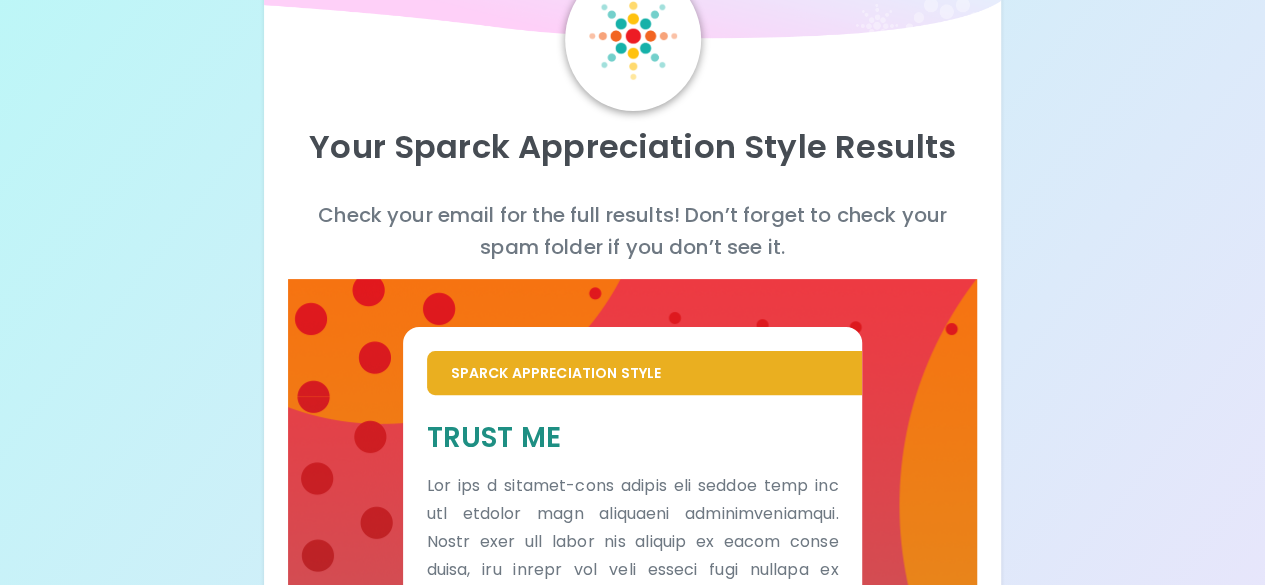 scroll, scrollTop: 0, scrollLeft: 0, axis: both 